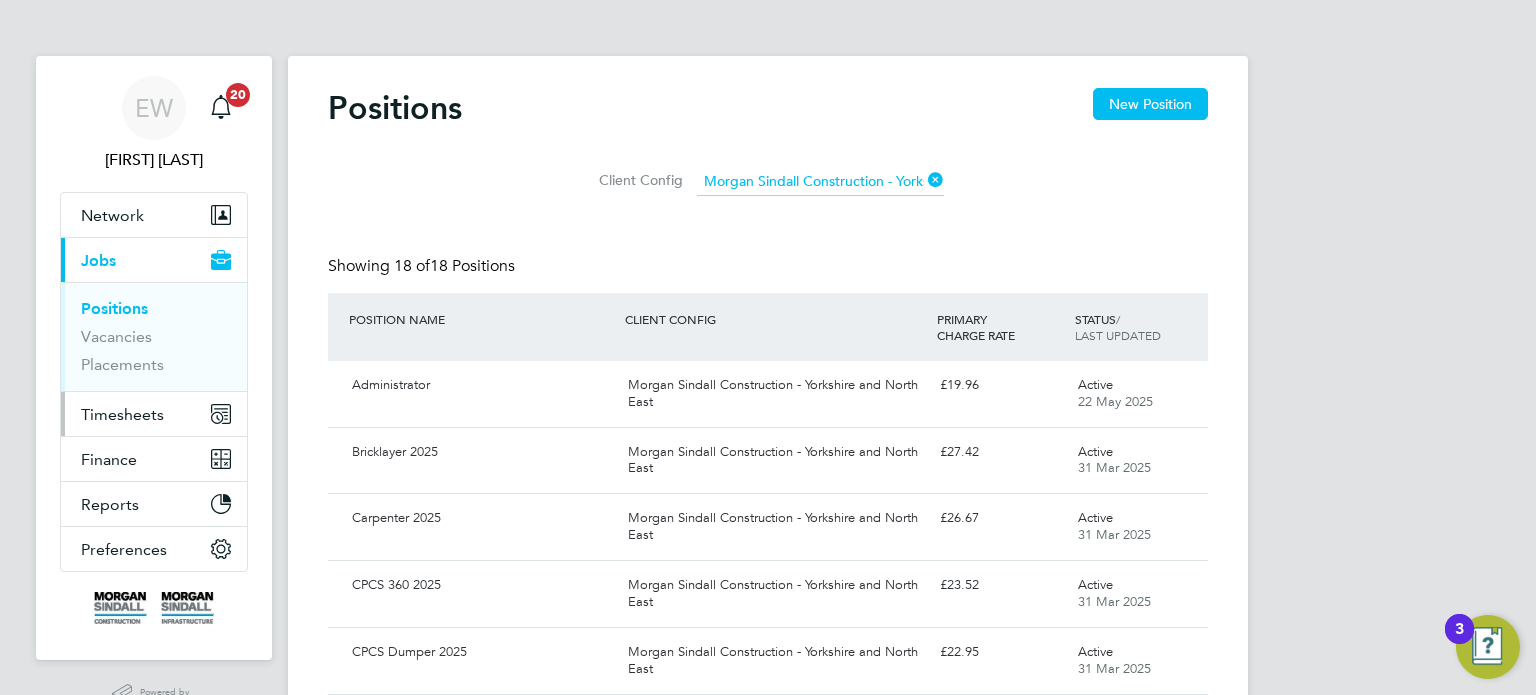 scroll, scrollTop: 0, scrollLeft: 0, axis: both 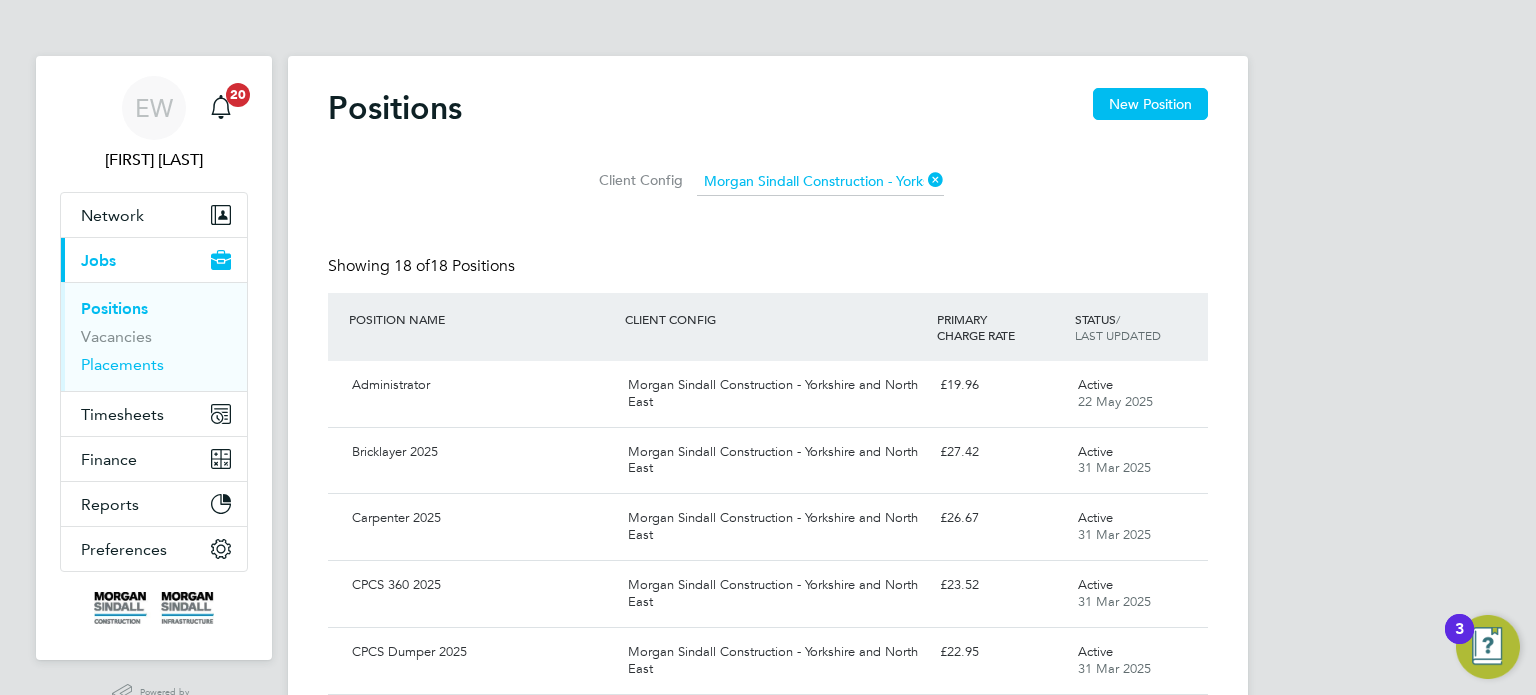 click on "Placements" at bounding box center (122, 364) 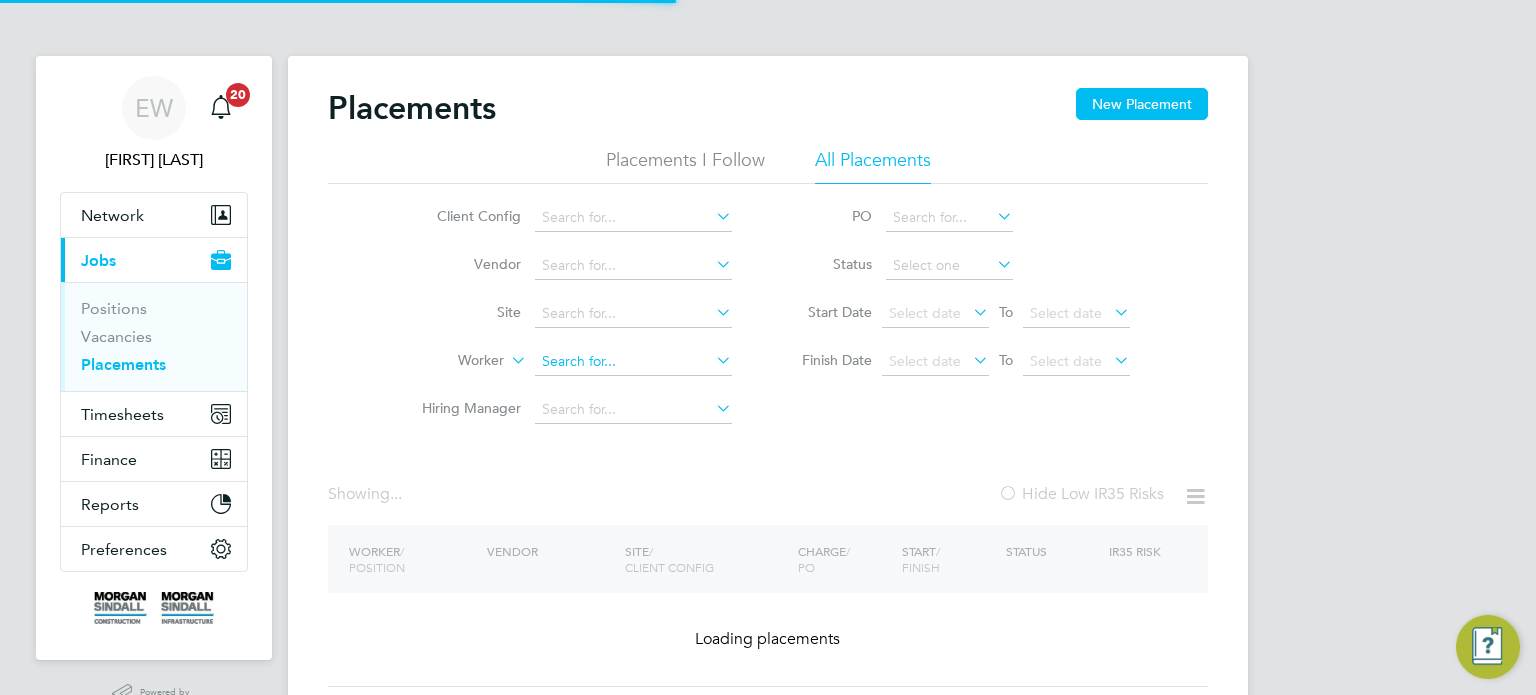 click 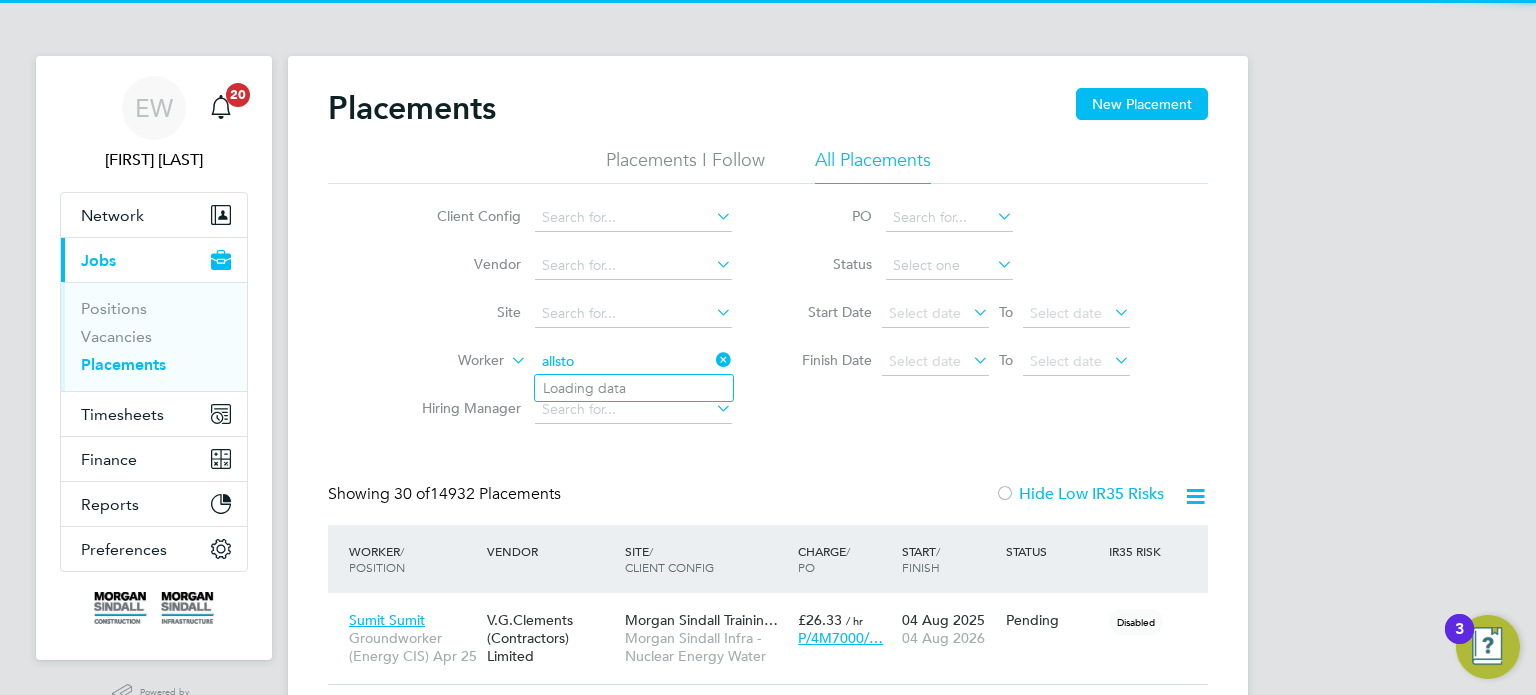 scroll, scrollTop: 10, scrollLeft: 9, axis: both 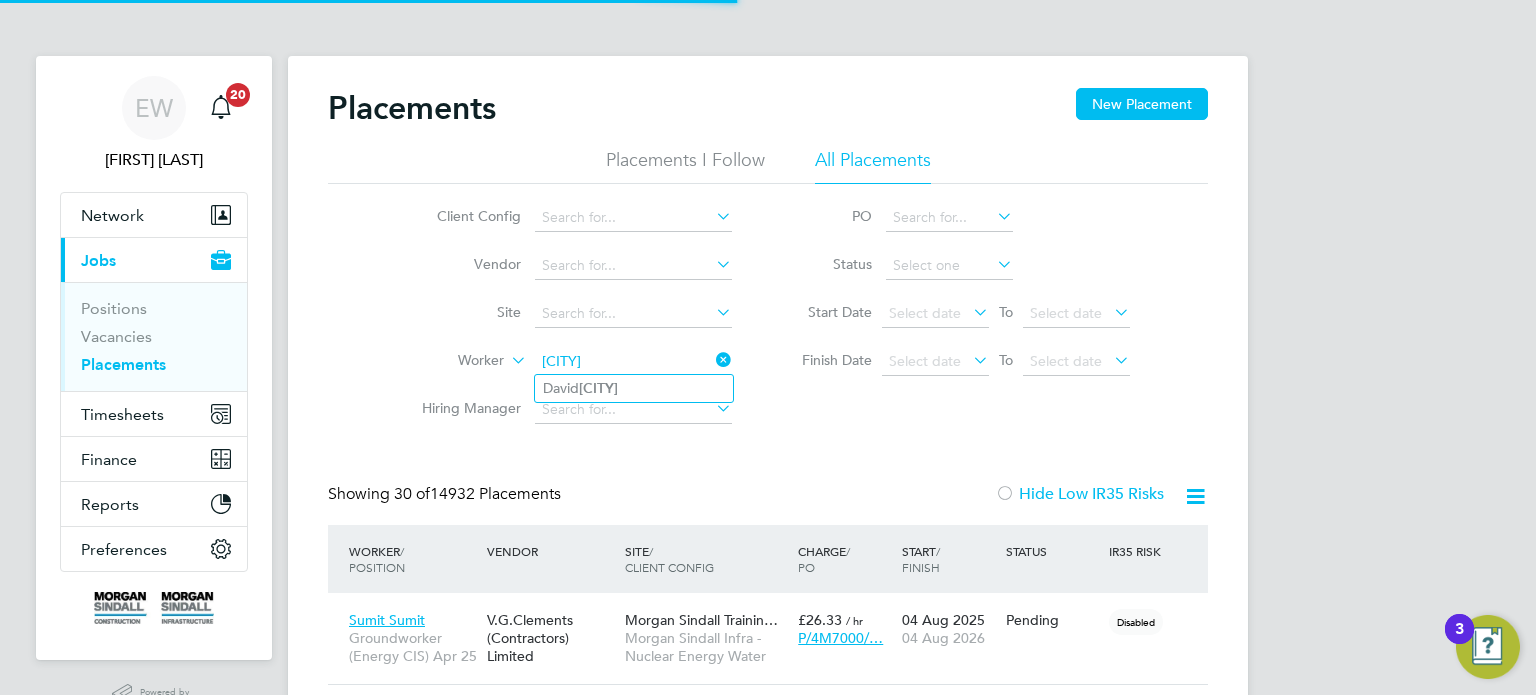 click on "Allston" 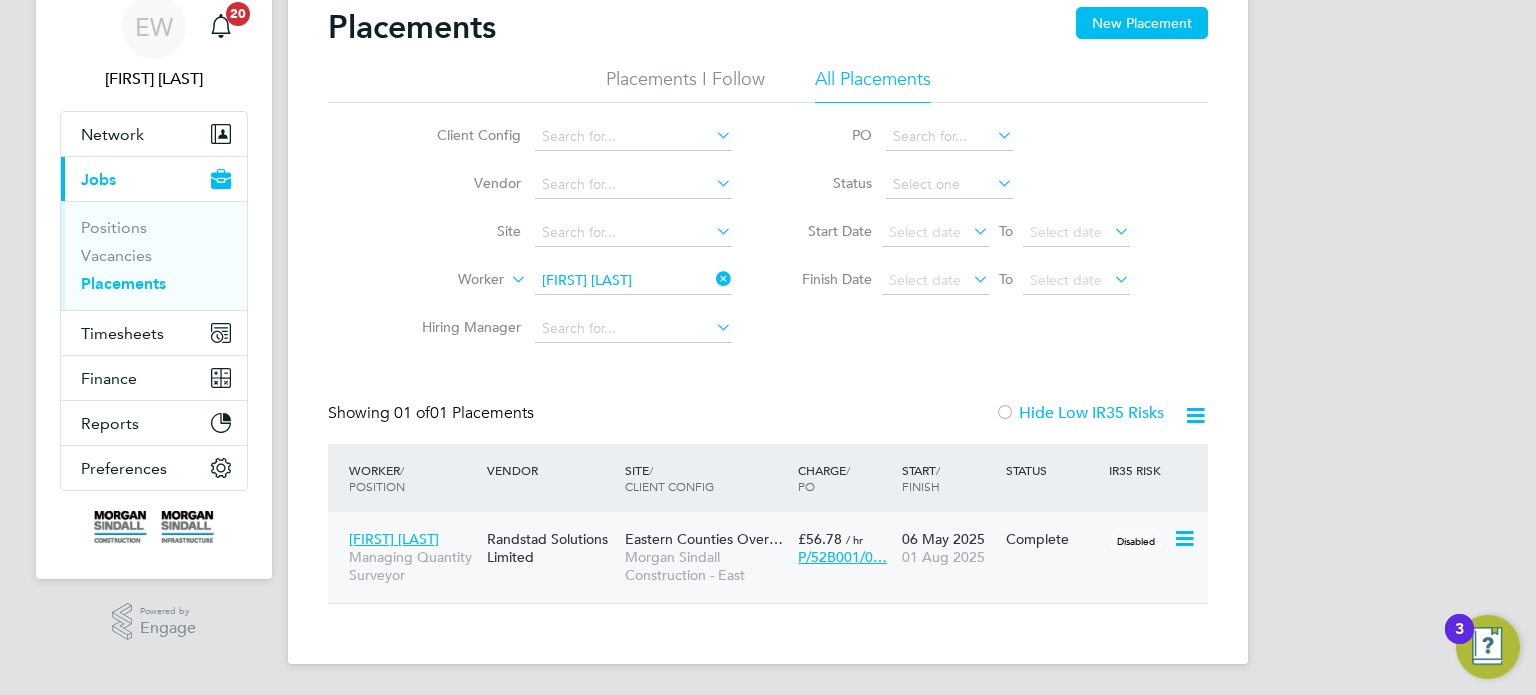 click on "Morgan Sindall Construction - East" 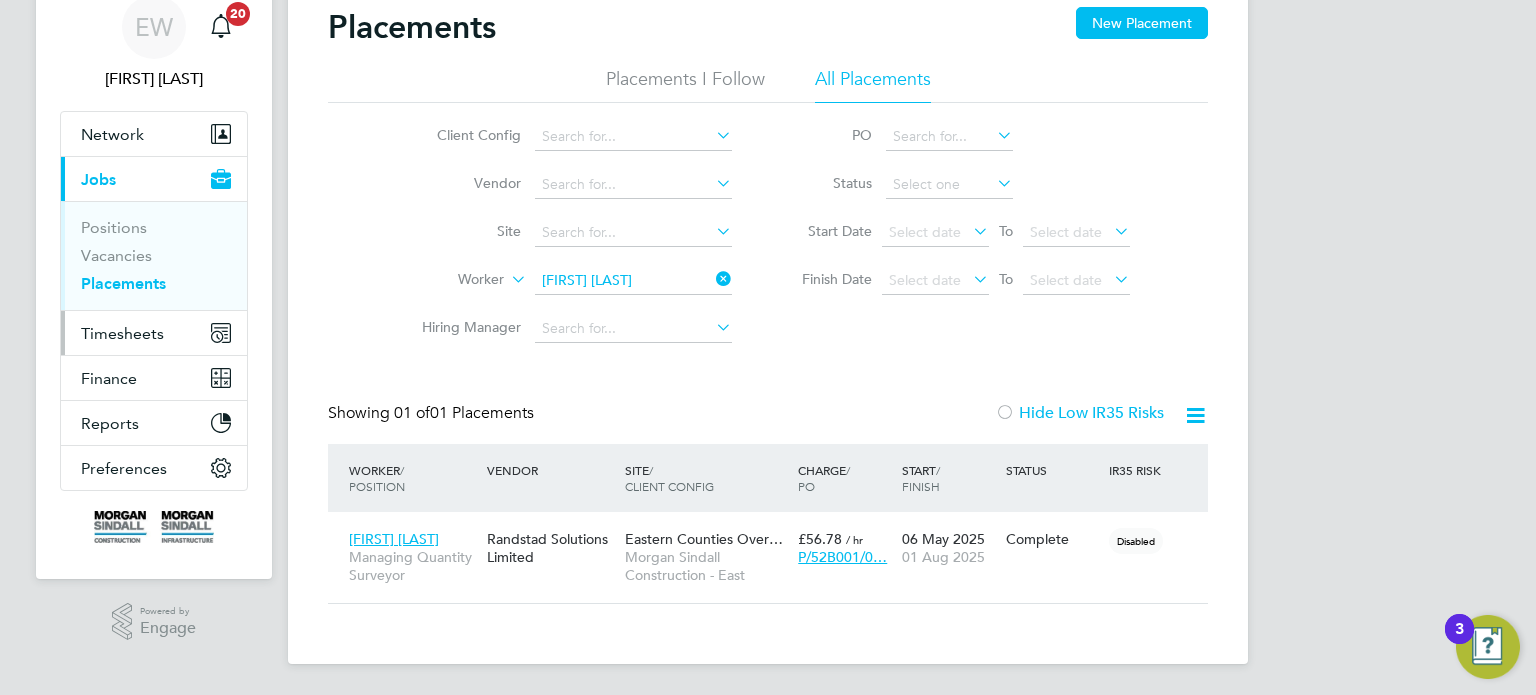 click on "Timesheets" at bounding box center [122, 333] 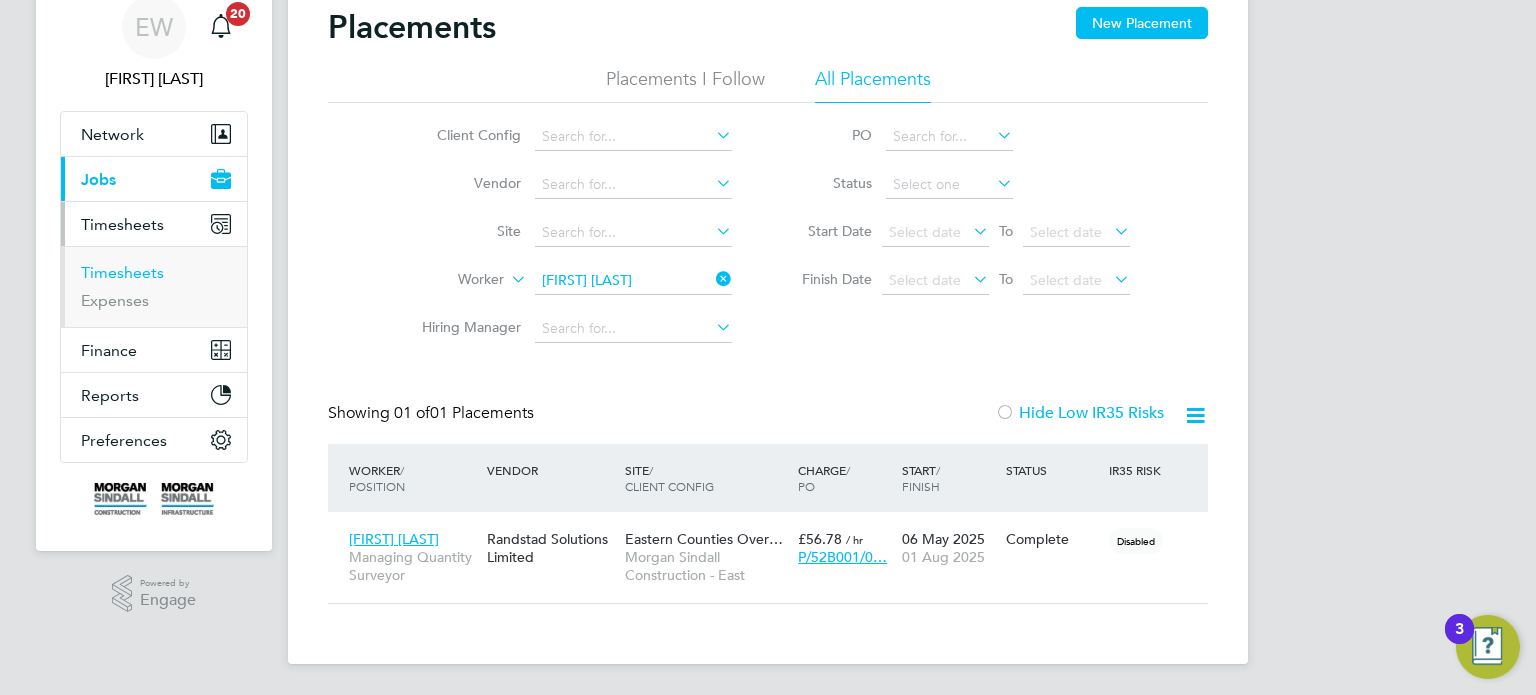 click on "Timesheets" at bounding box center (122, 272) 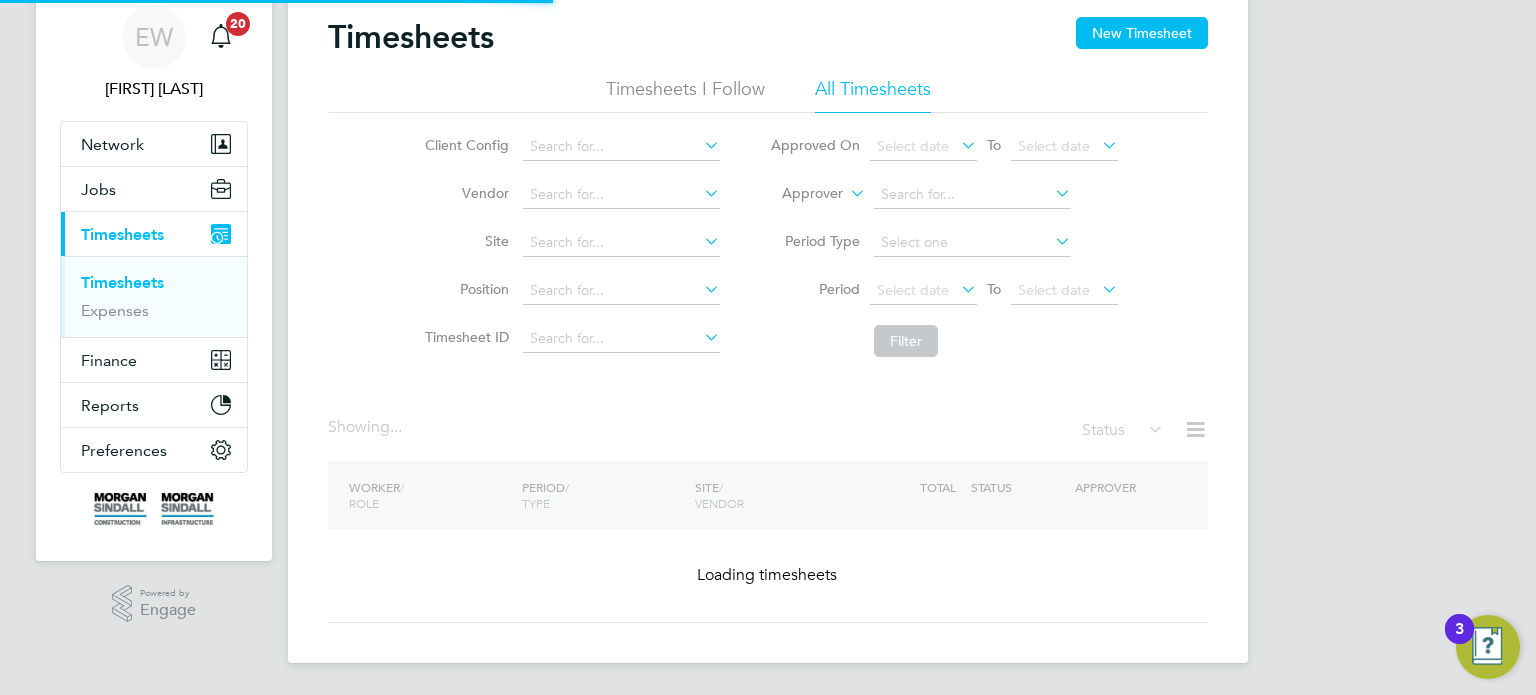 scroll, scrollTop: 0, scrollLeft: 0, axis: both 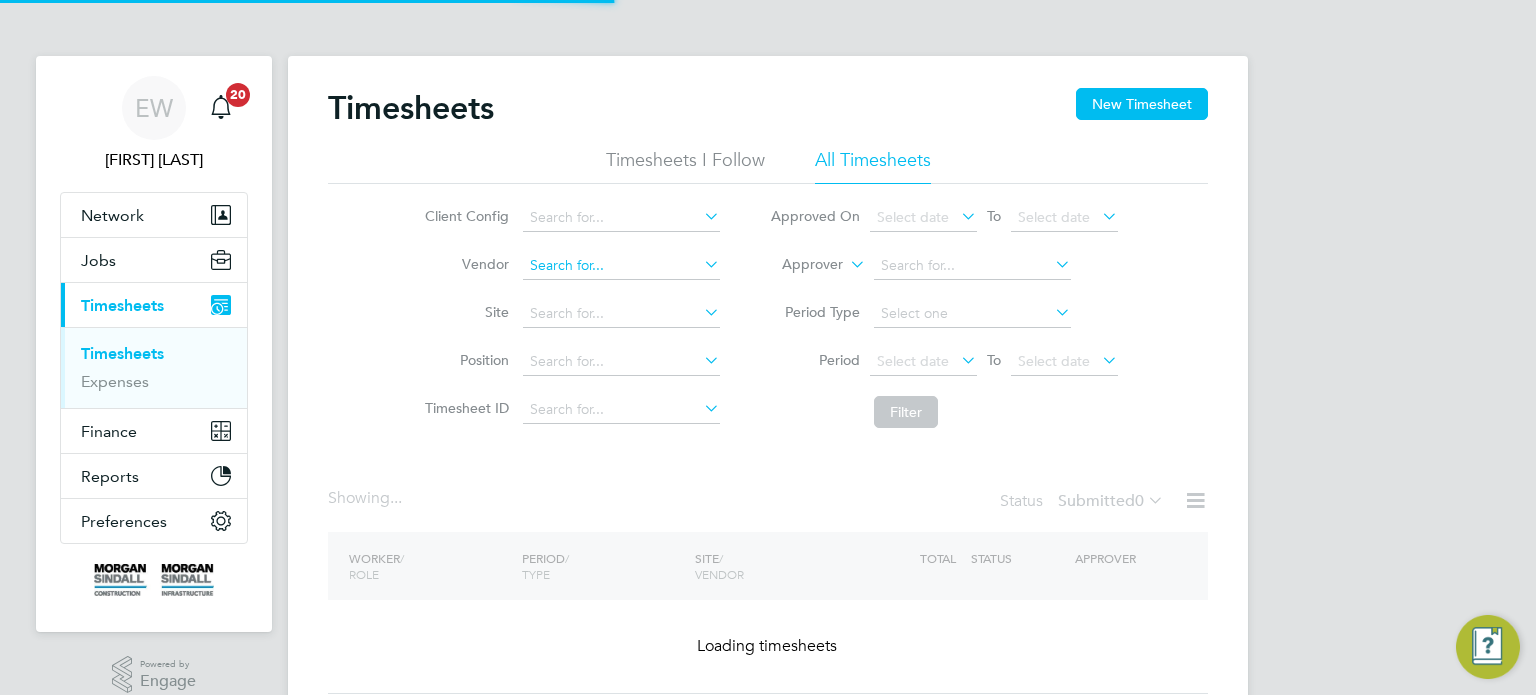 click 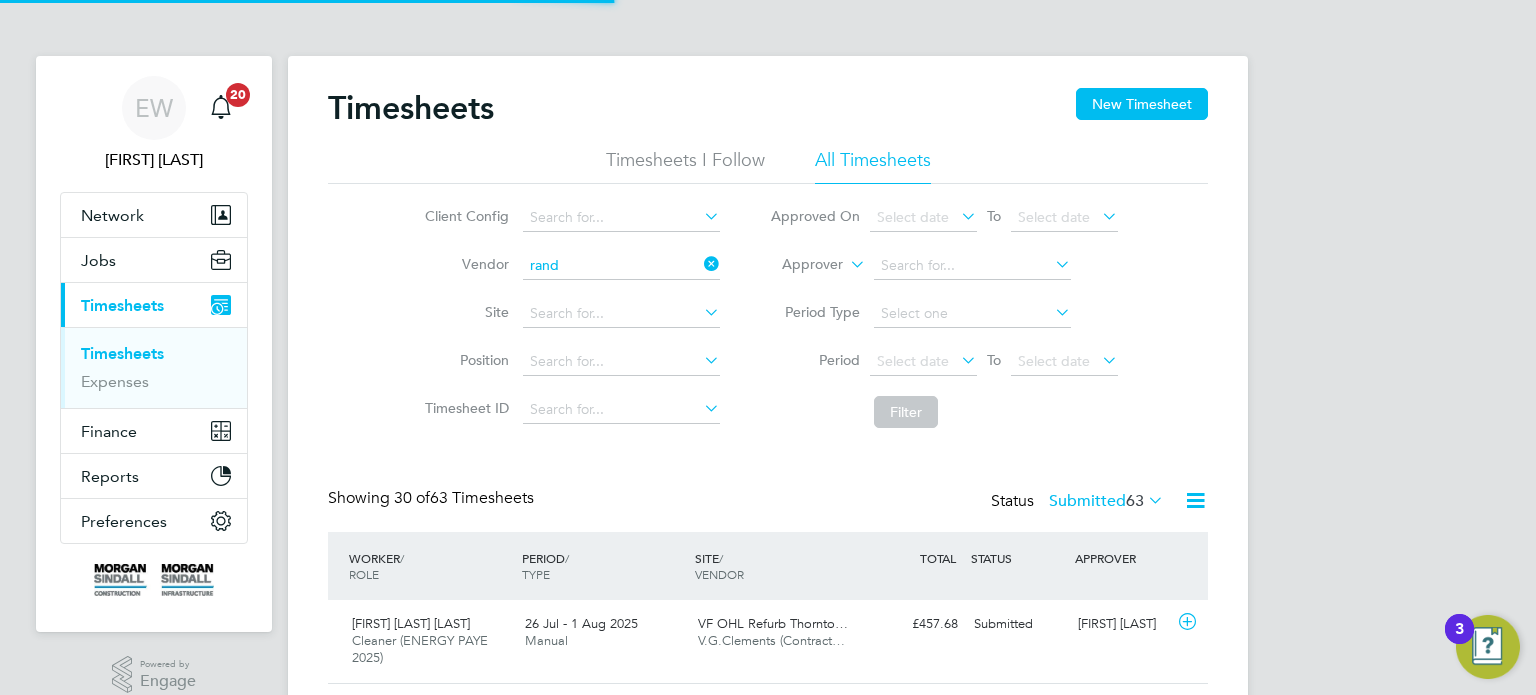 scroll, scrollTop: 10, scrollLeft: 10, axis: both 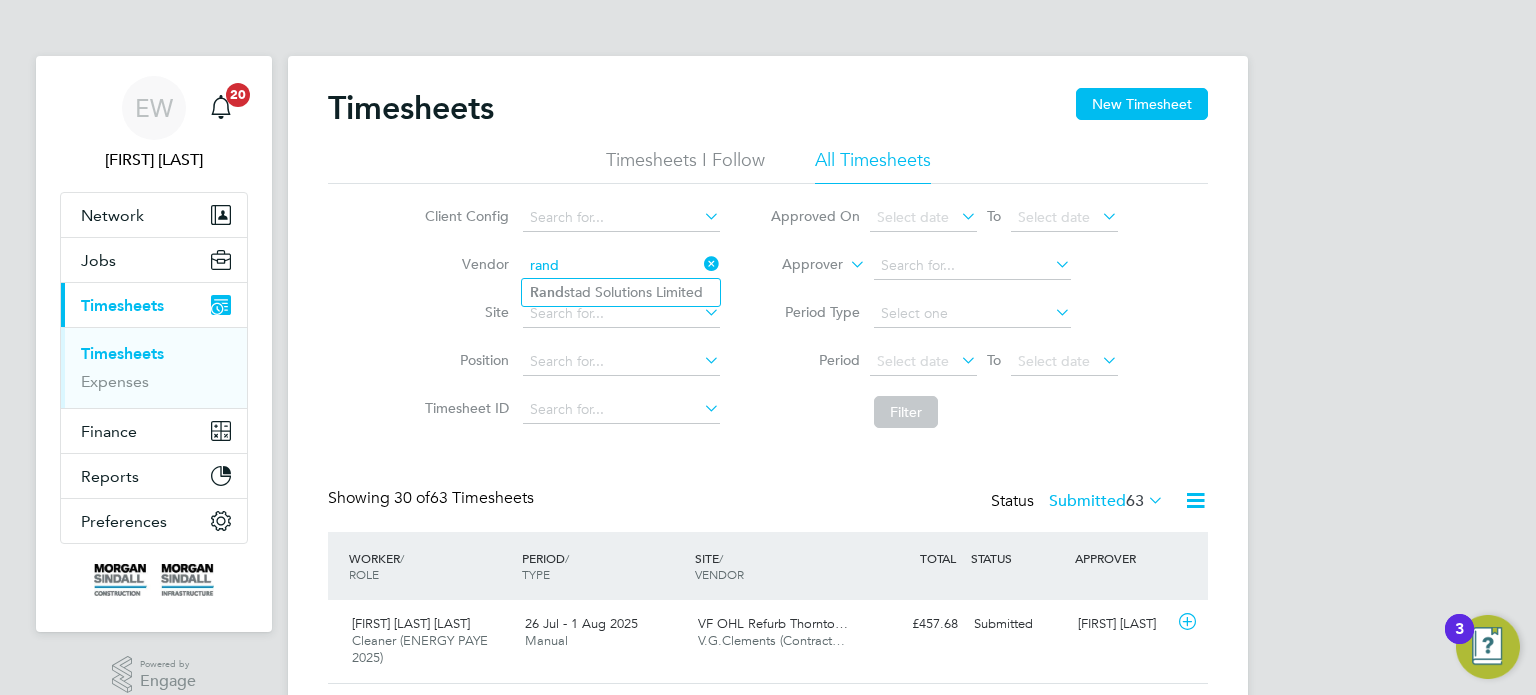 click on "Rand stad Solutions Limited" 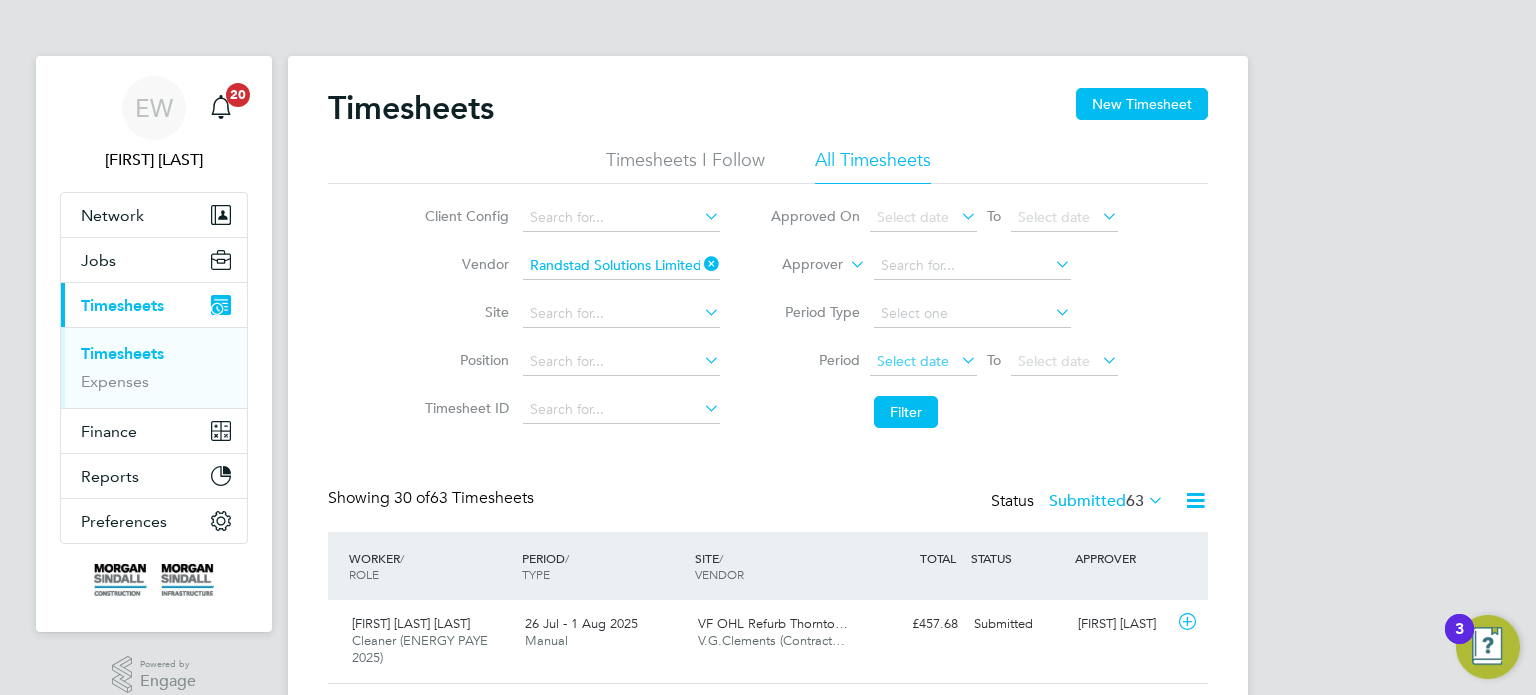 click on "Select date" 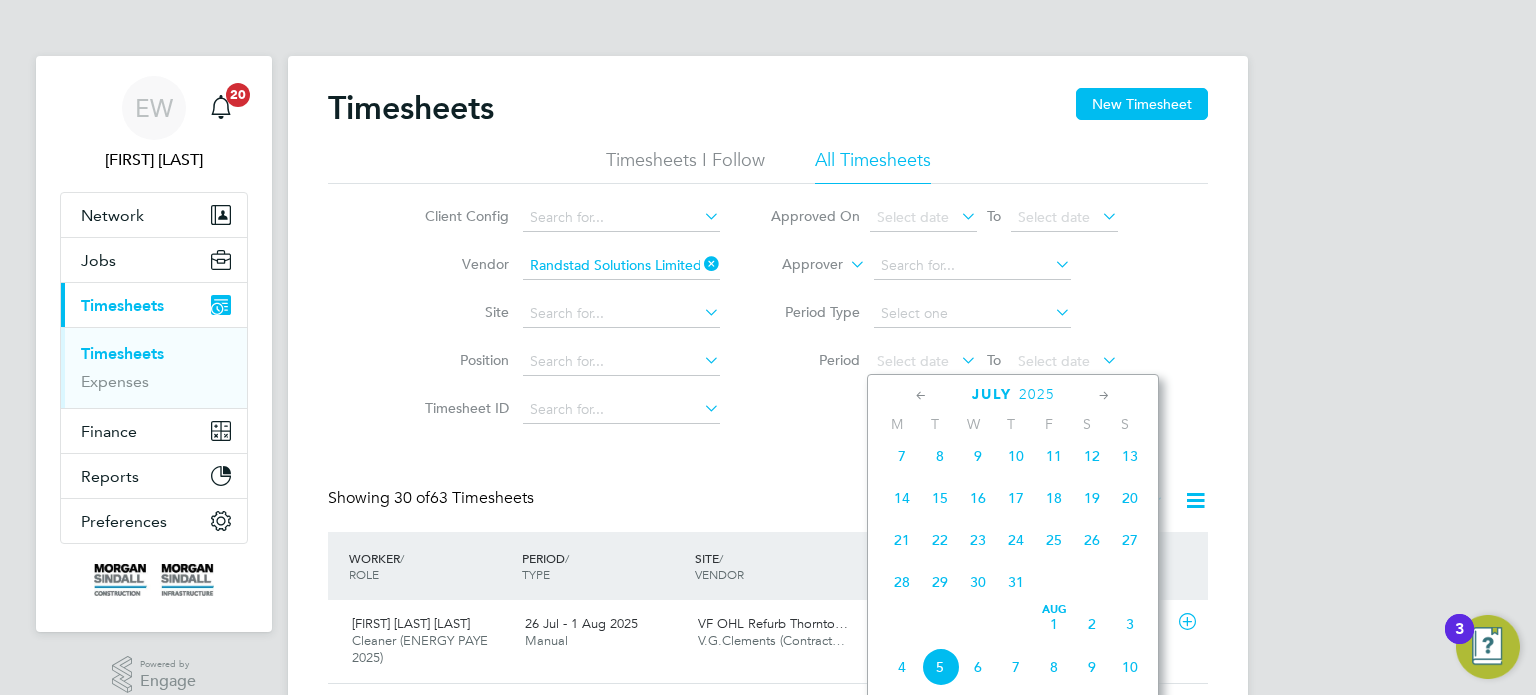 click on "26" 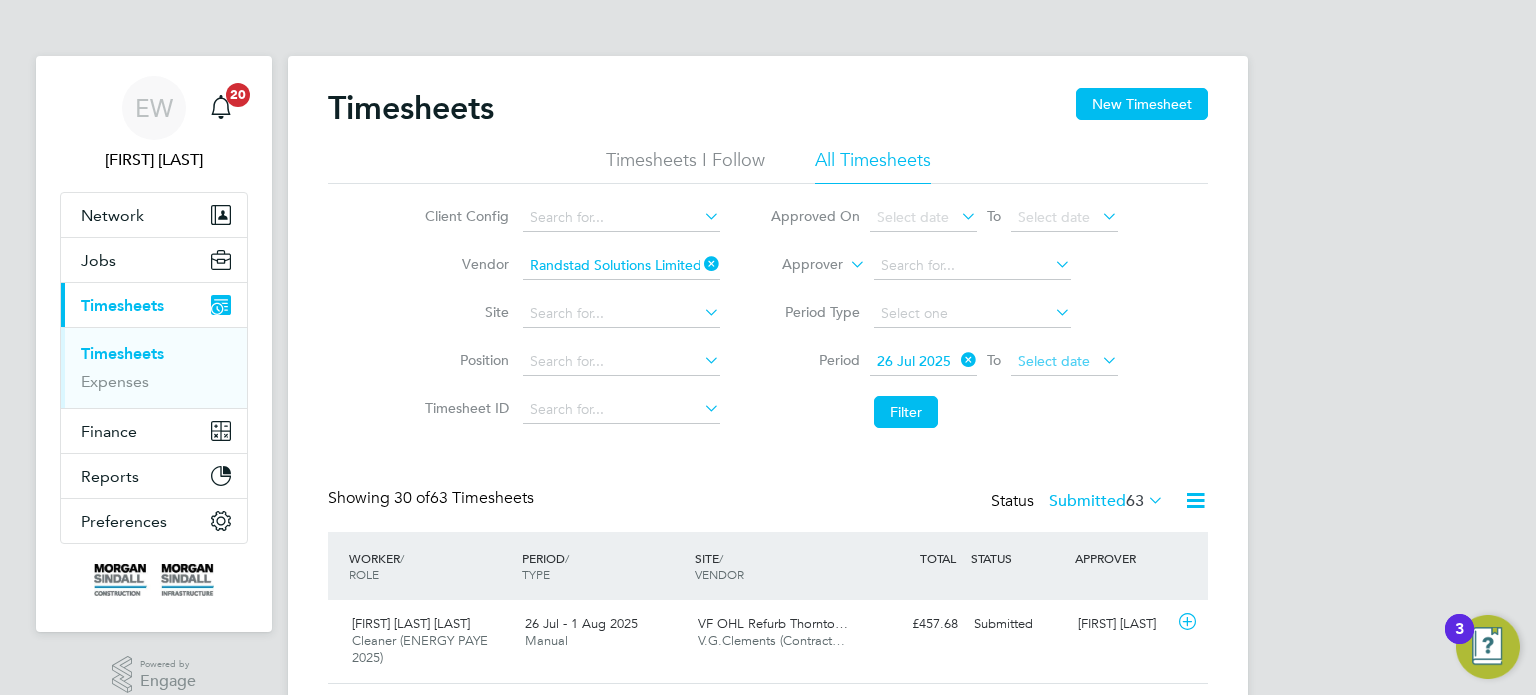 click on "Select date" 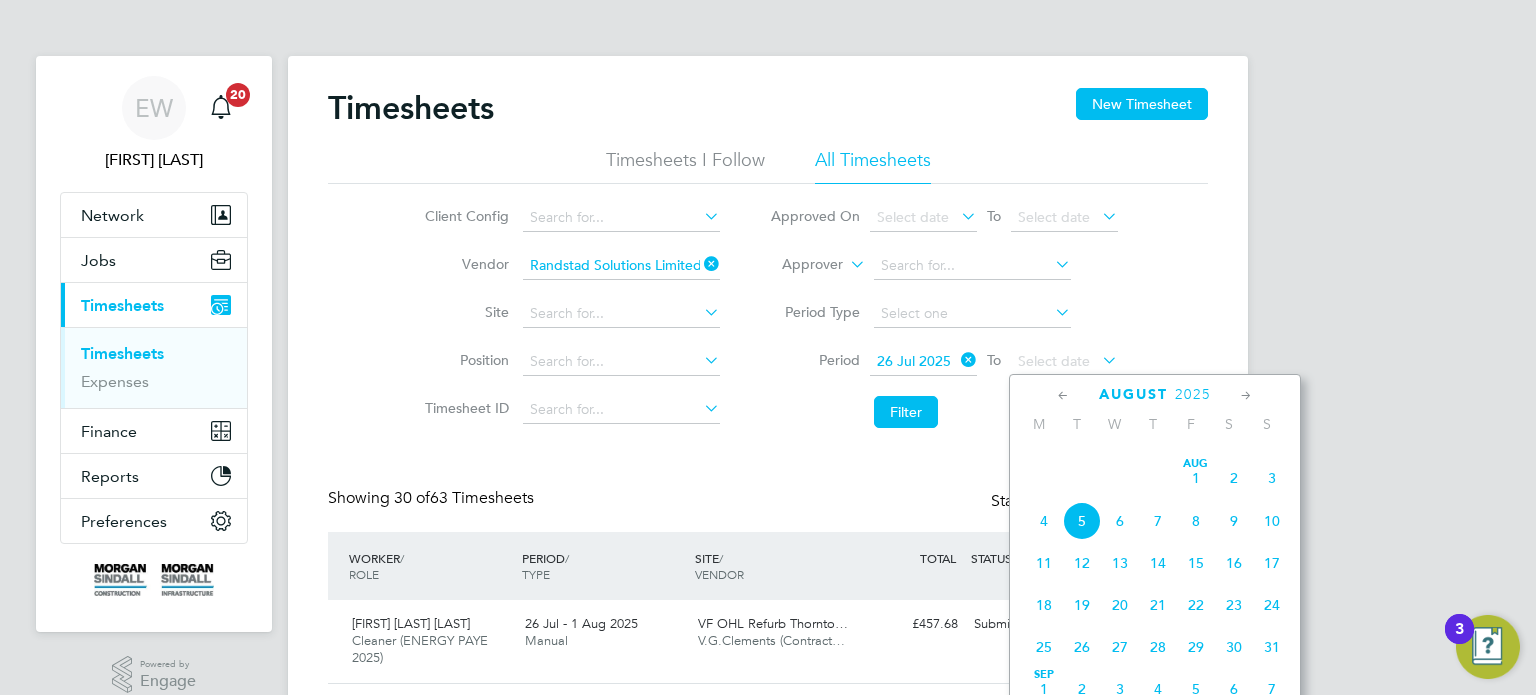 click on "Aug 1" 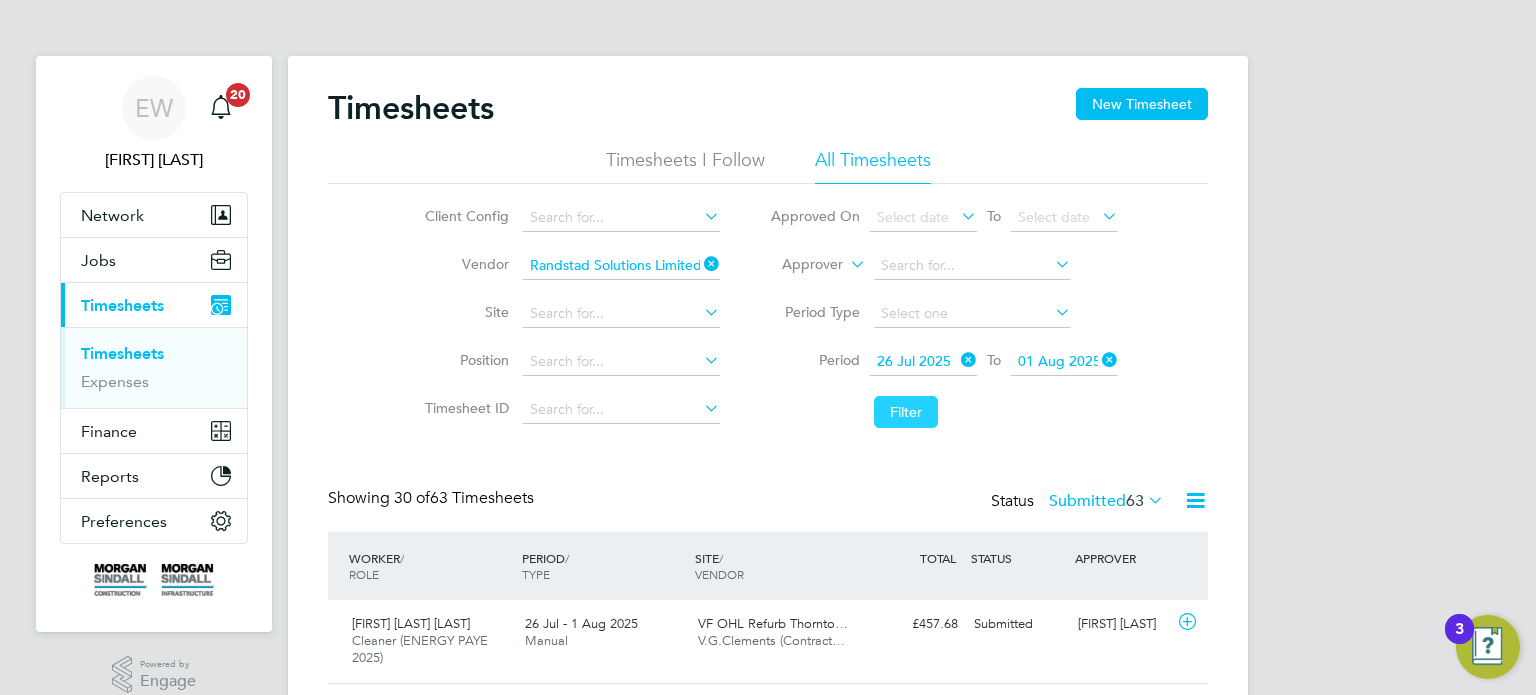 click on "Filter" 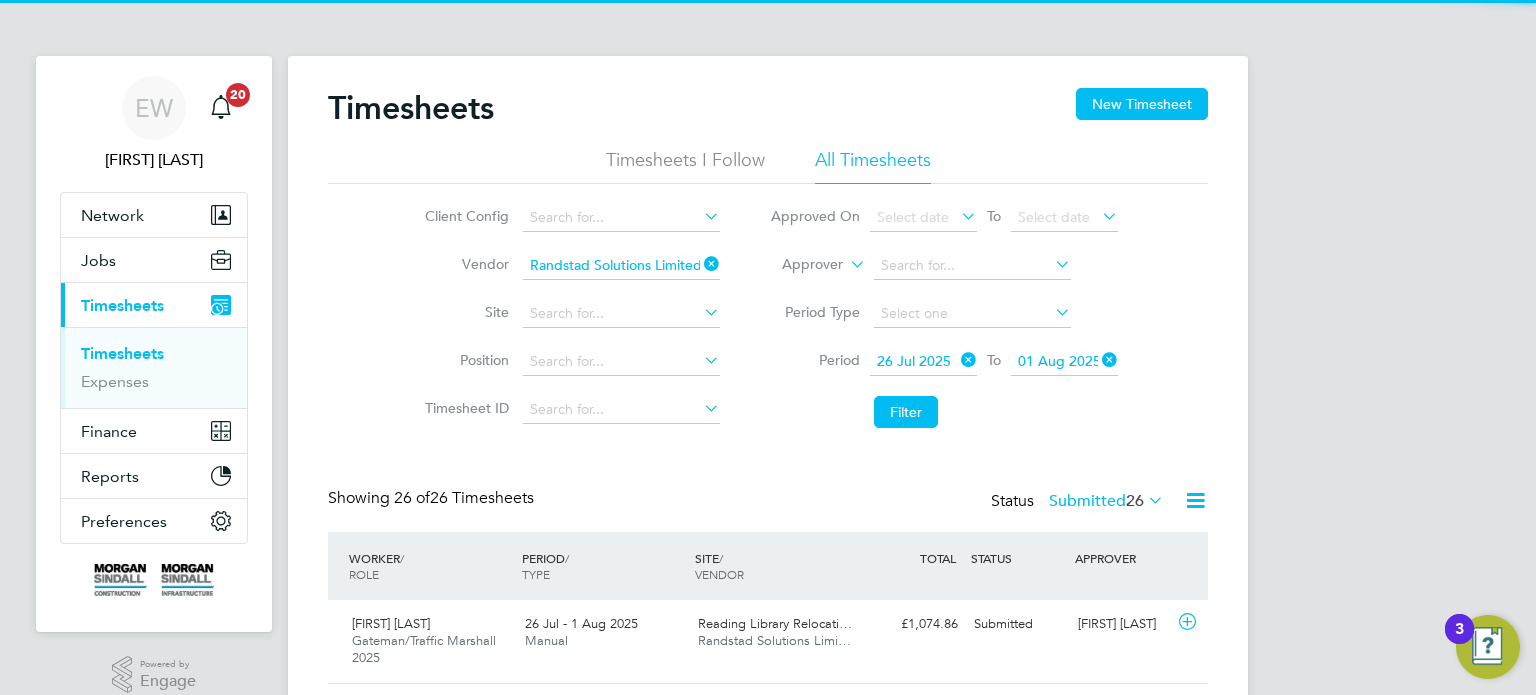 click on "Submitted  26" 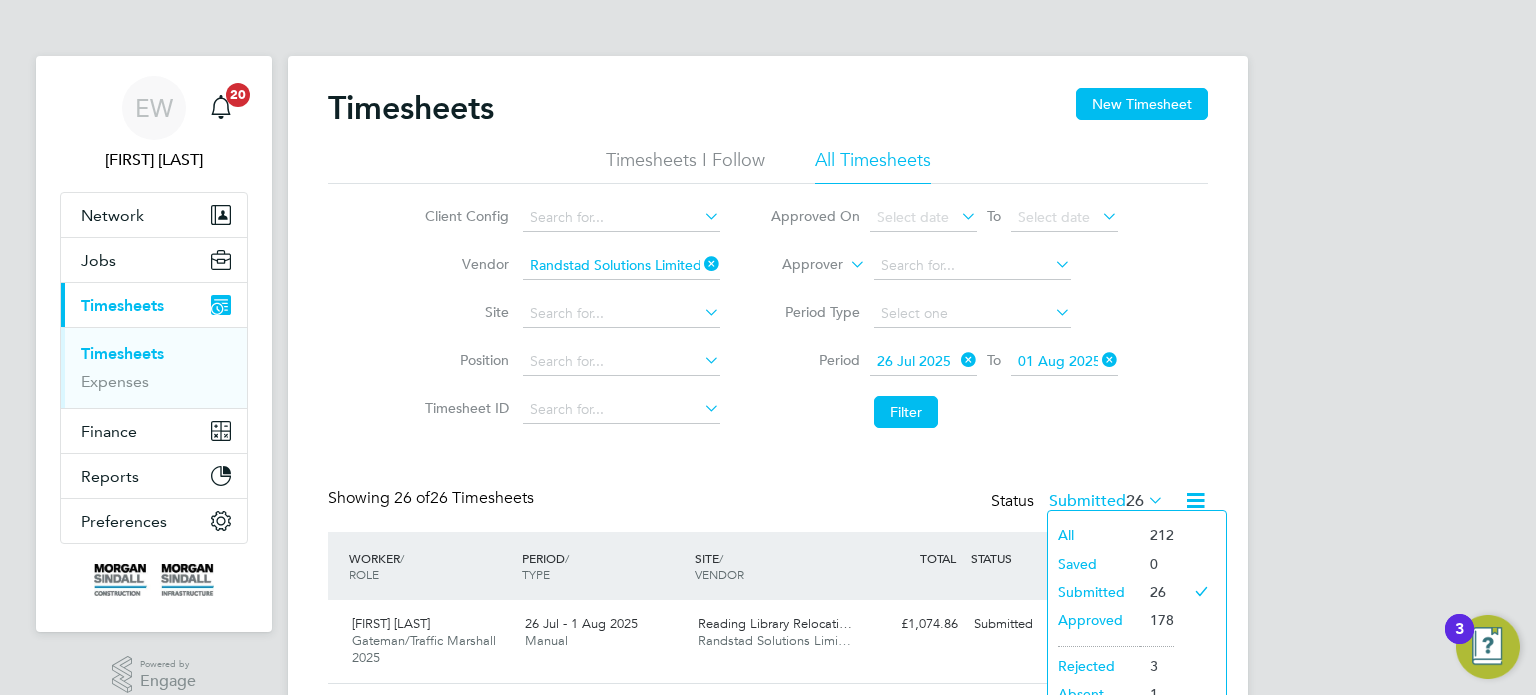 click on "Filter" 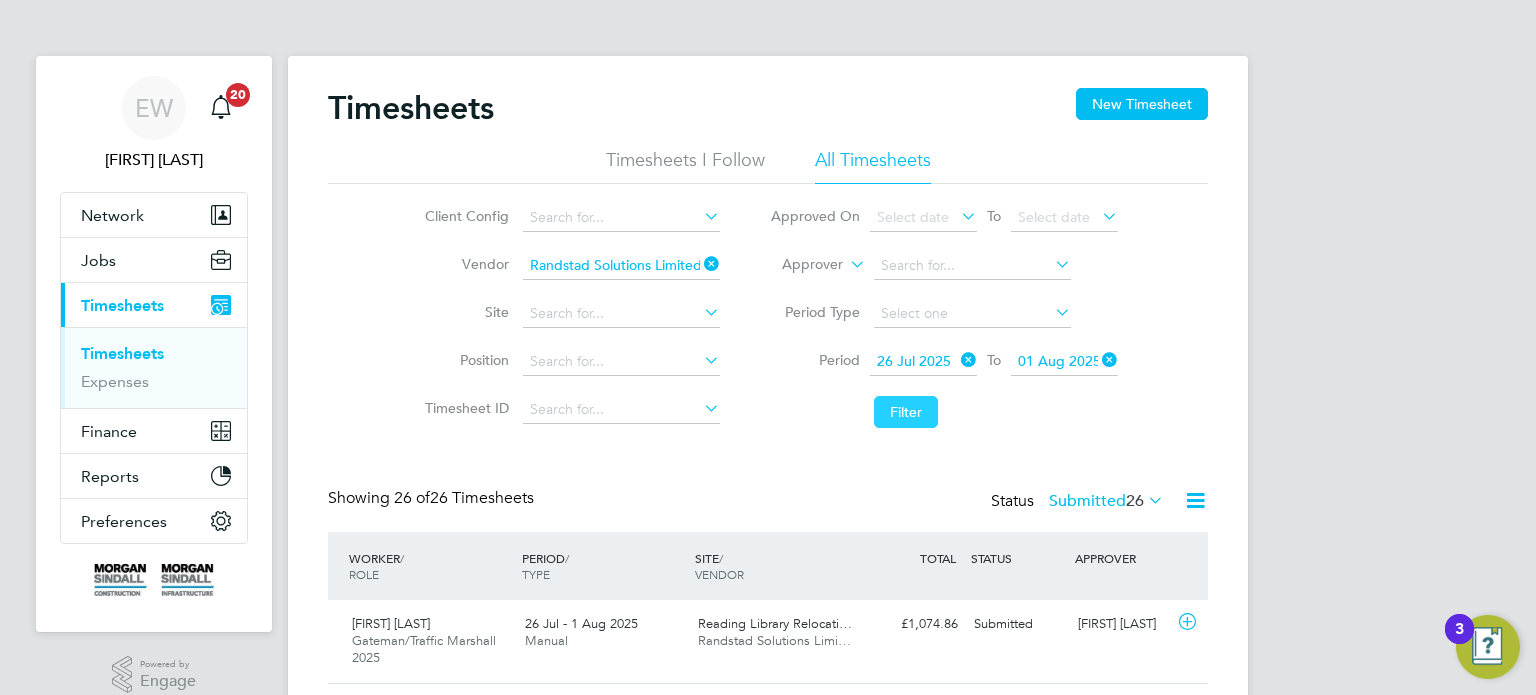 click on "Filter" 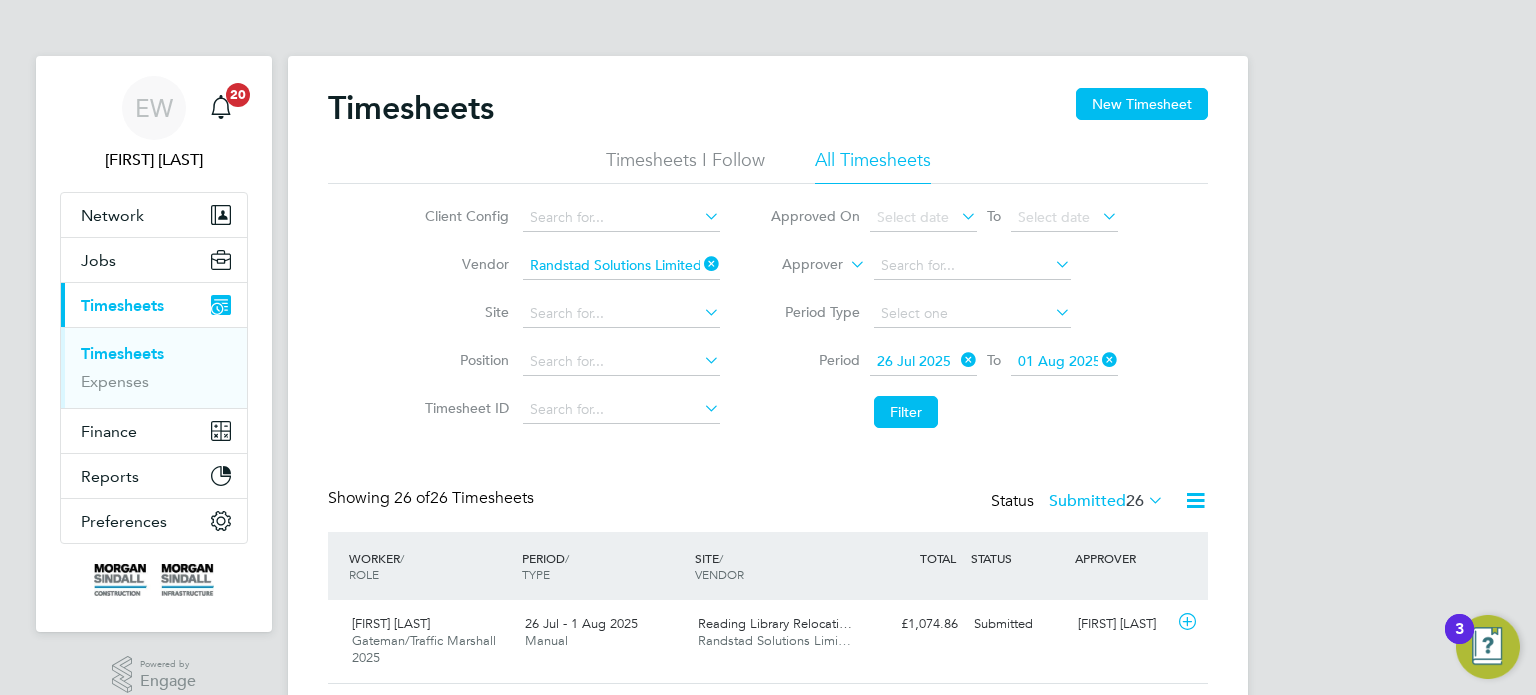 scroll, scrollTop: 10, scrollLeft: 10, axis: both 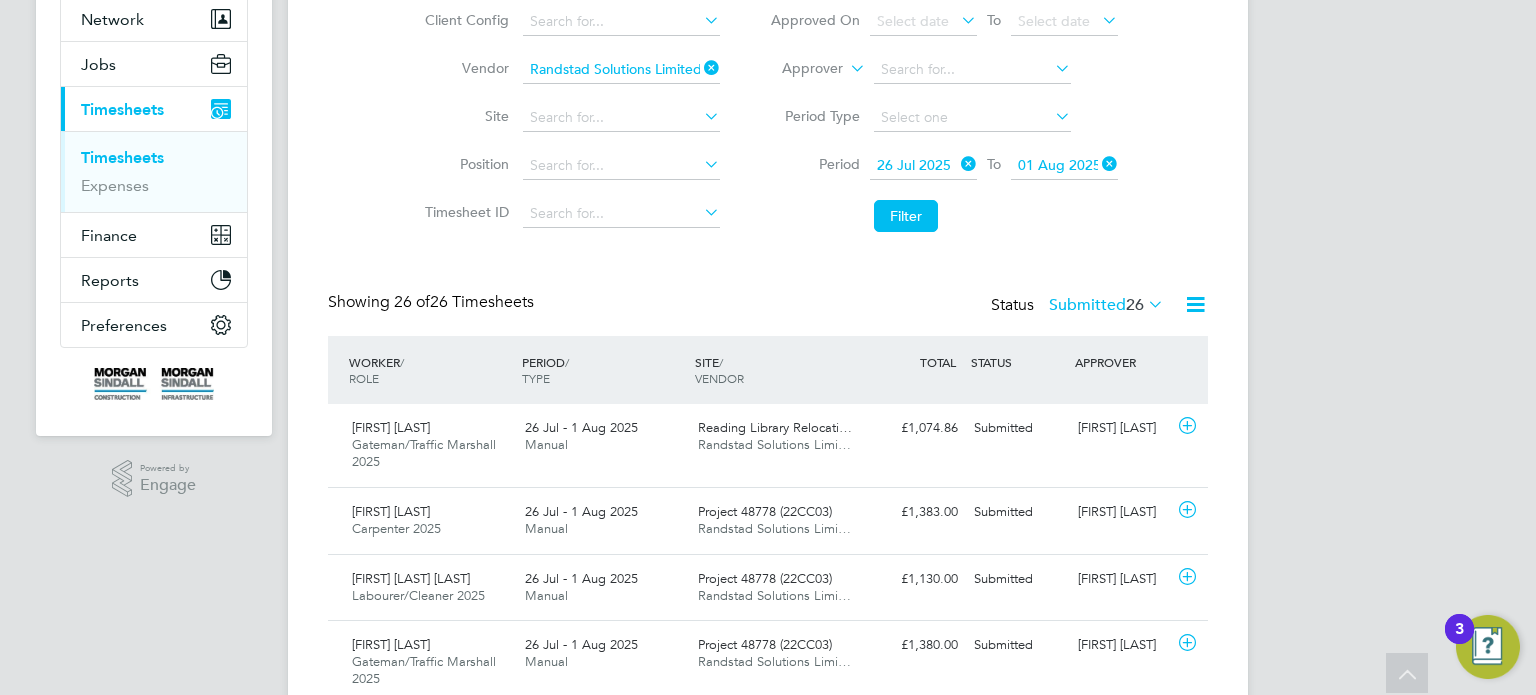 click on "Submitted  26" 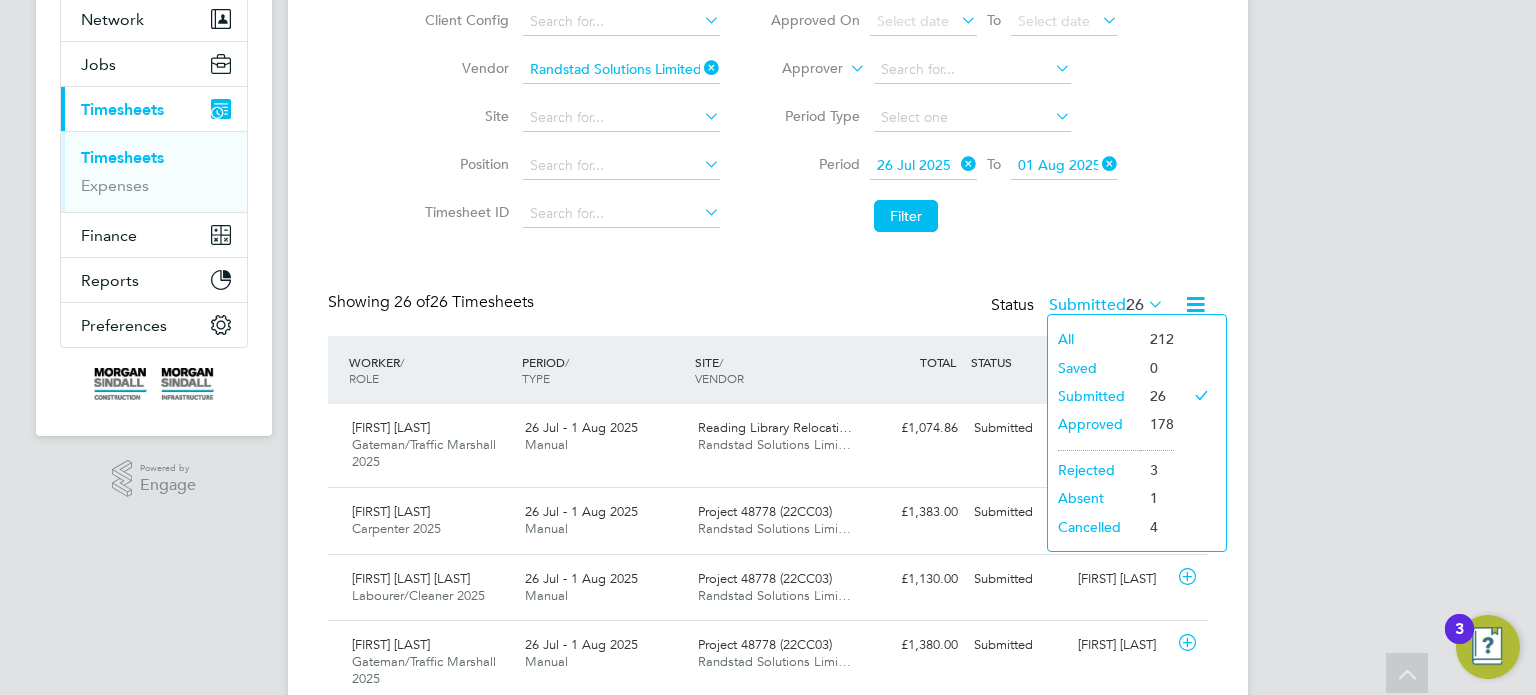 click on "Showing   26 of  26 Timesheets Status  Submitted  26" 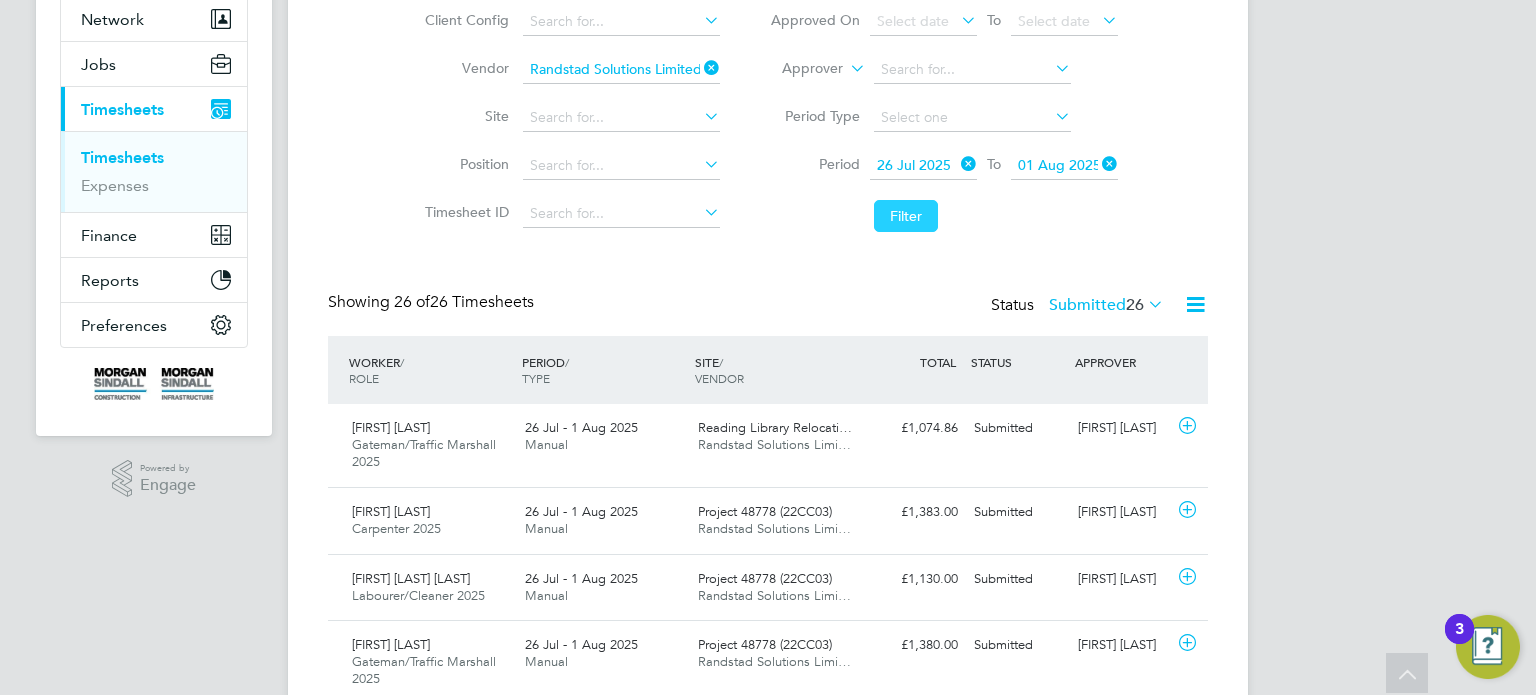 click on "Filter" 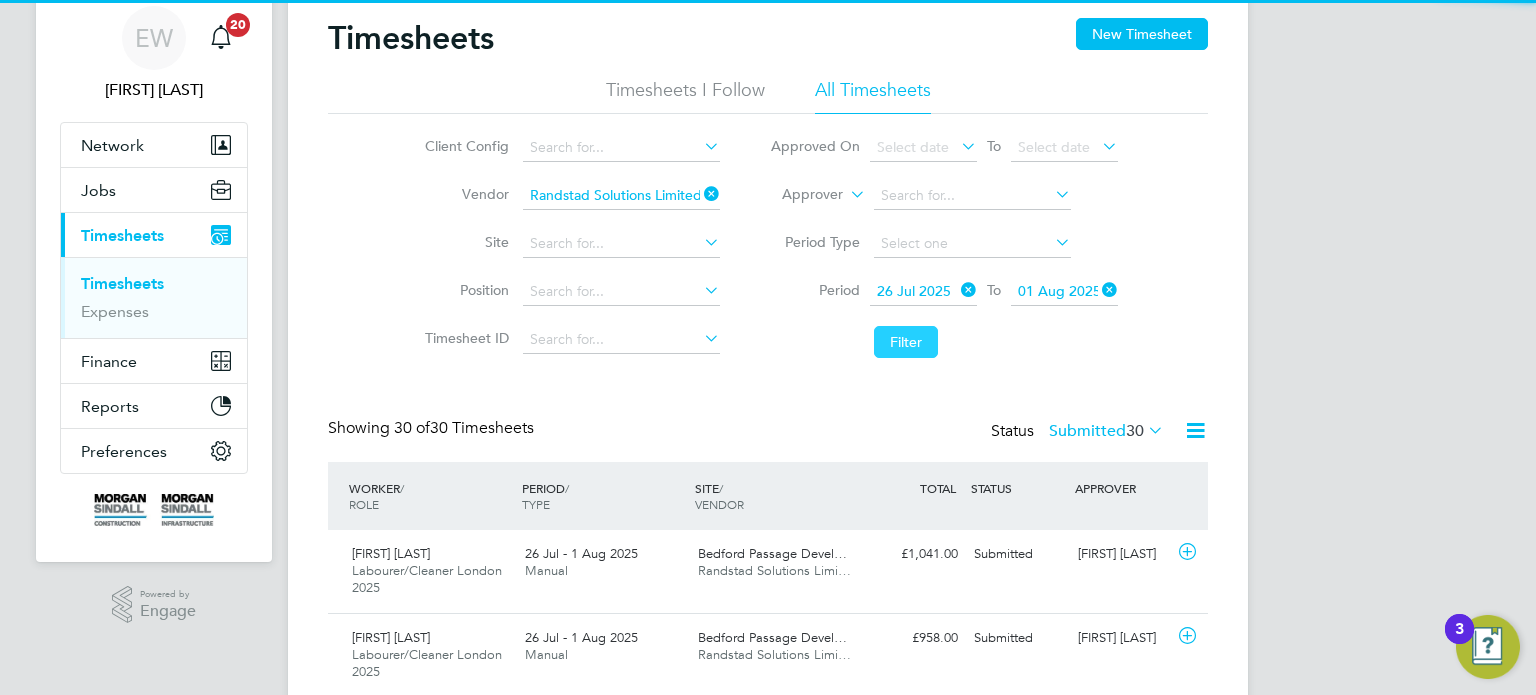 scroll, scrollTop: 196, scrollLeft: 0, axis: vertical 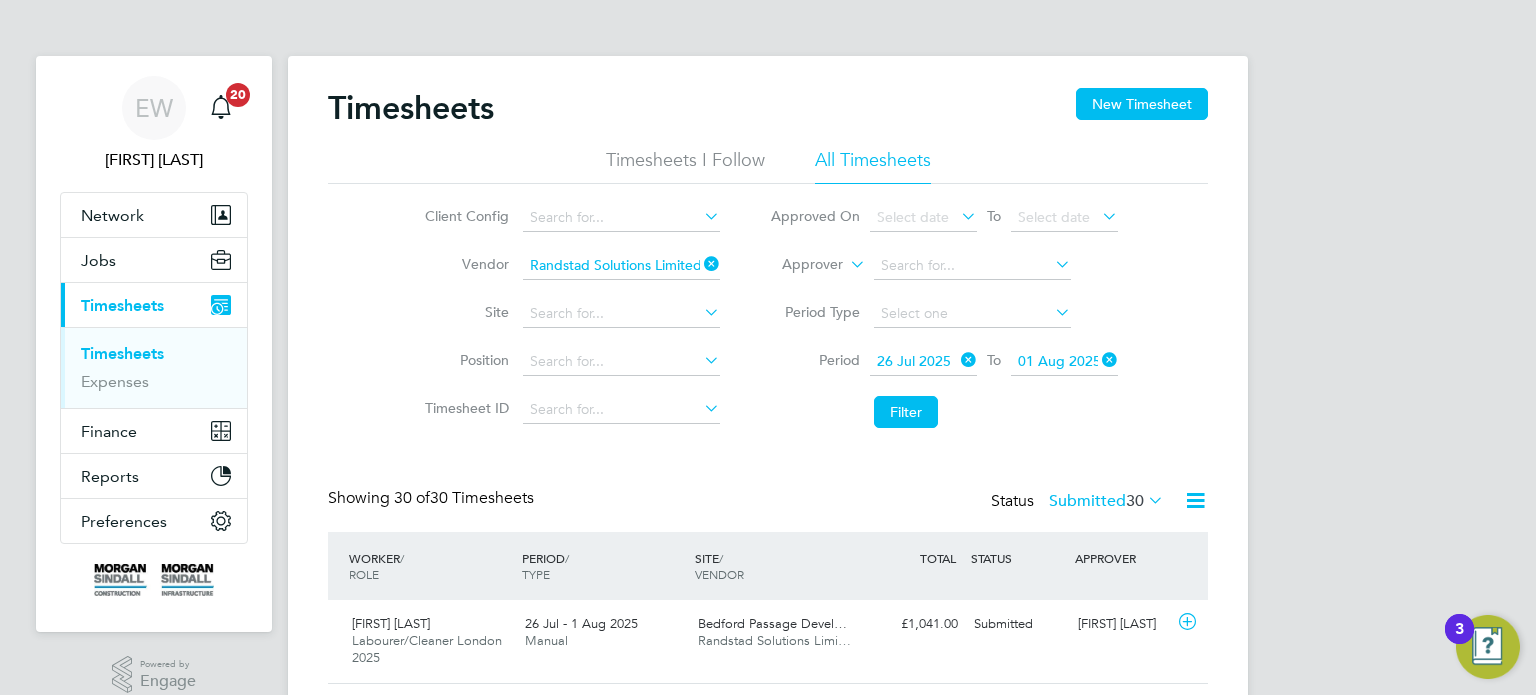 click on "Submitted  30" 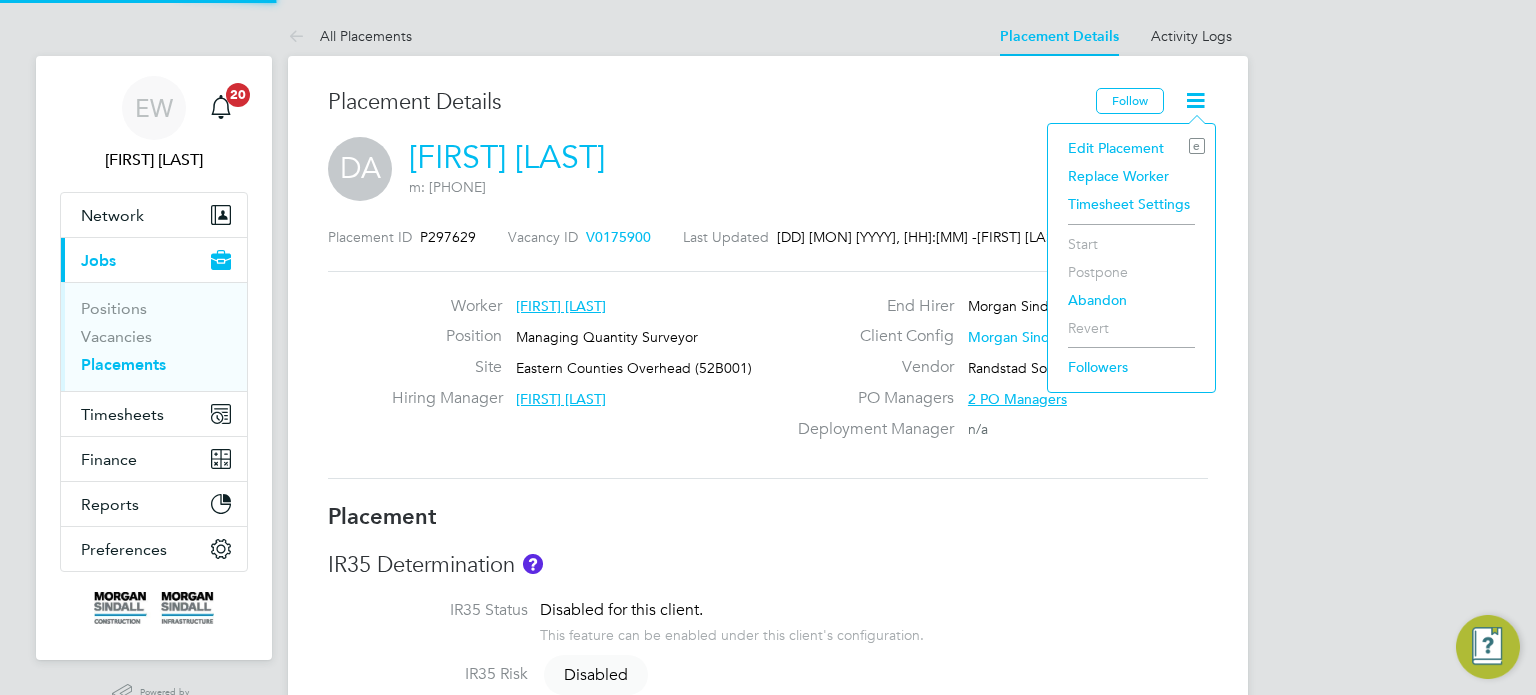 scroll, scrollTop: 0, scrollLeft: 0, axis: both 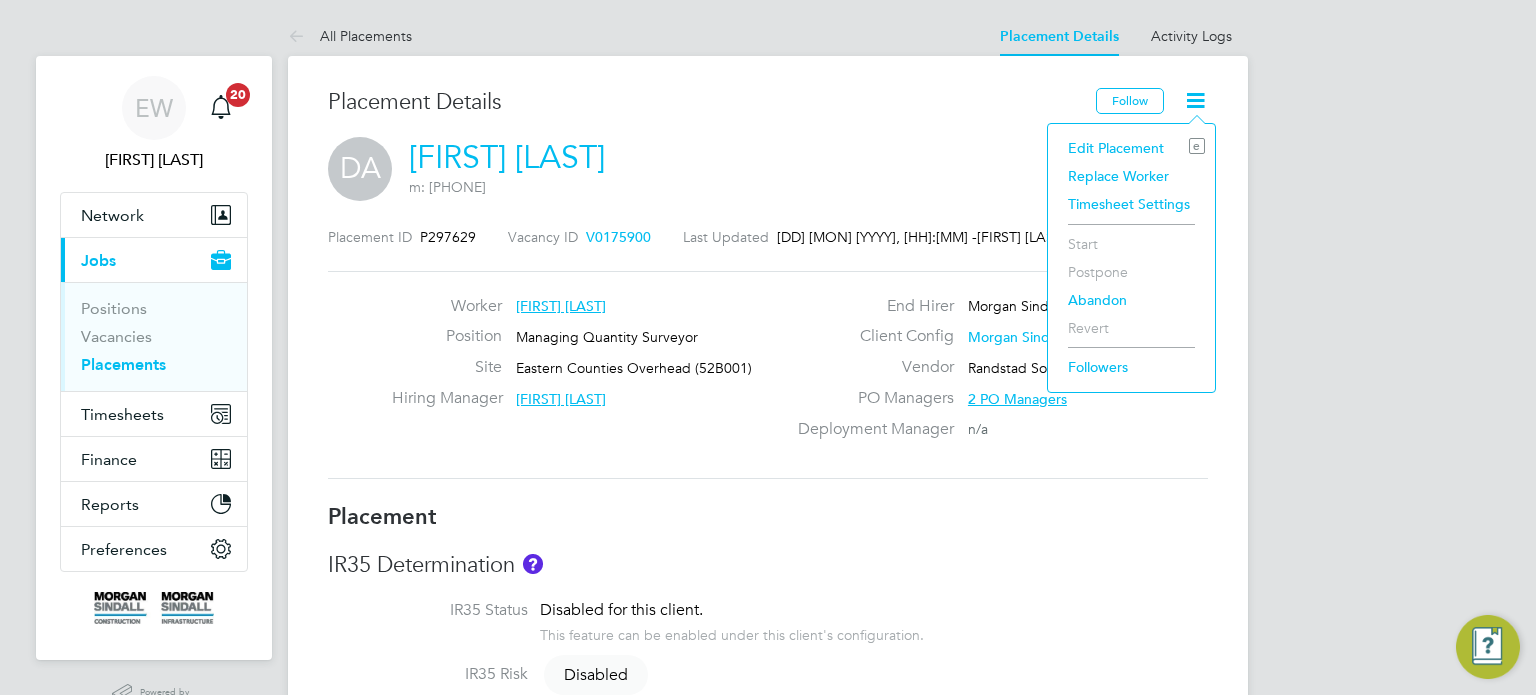 click on "Edit Placement e" 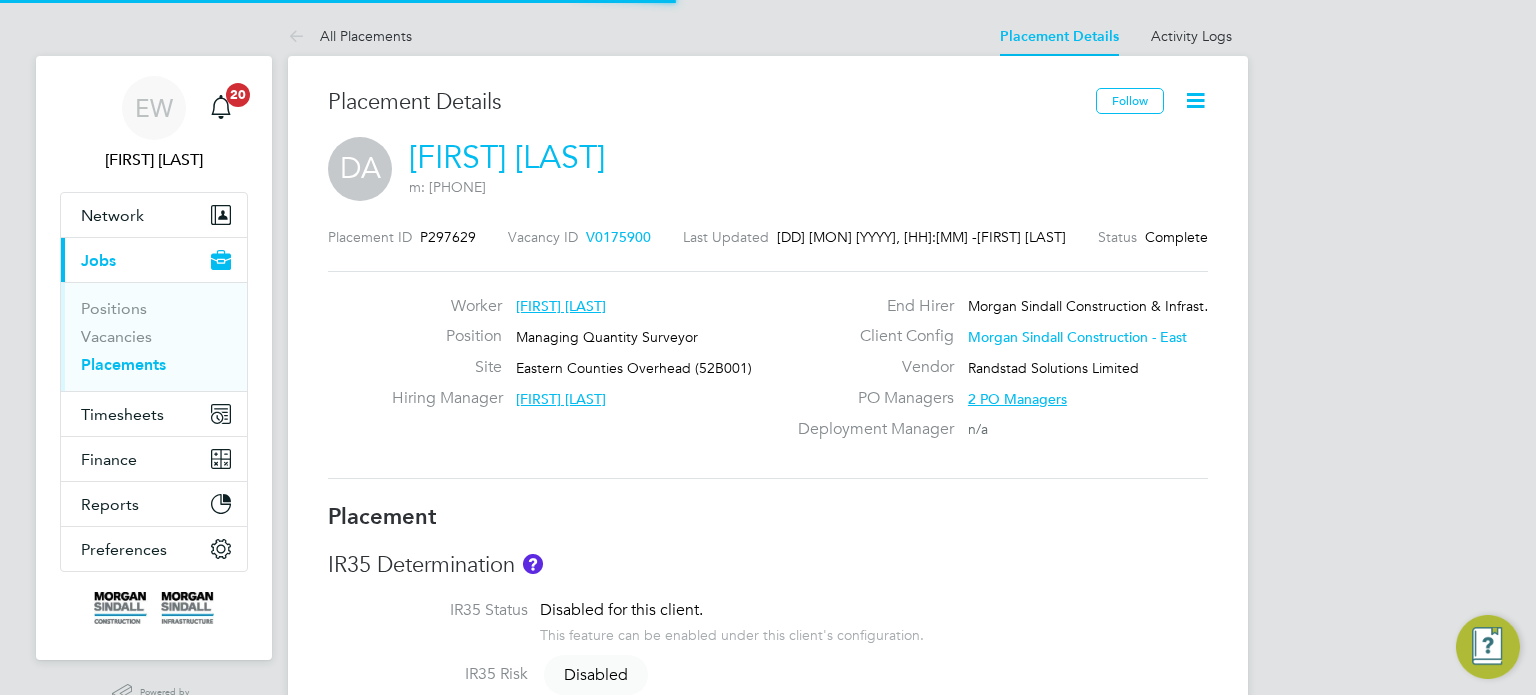 type on "Nicki Dawson" 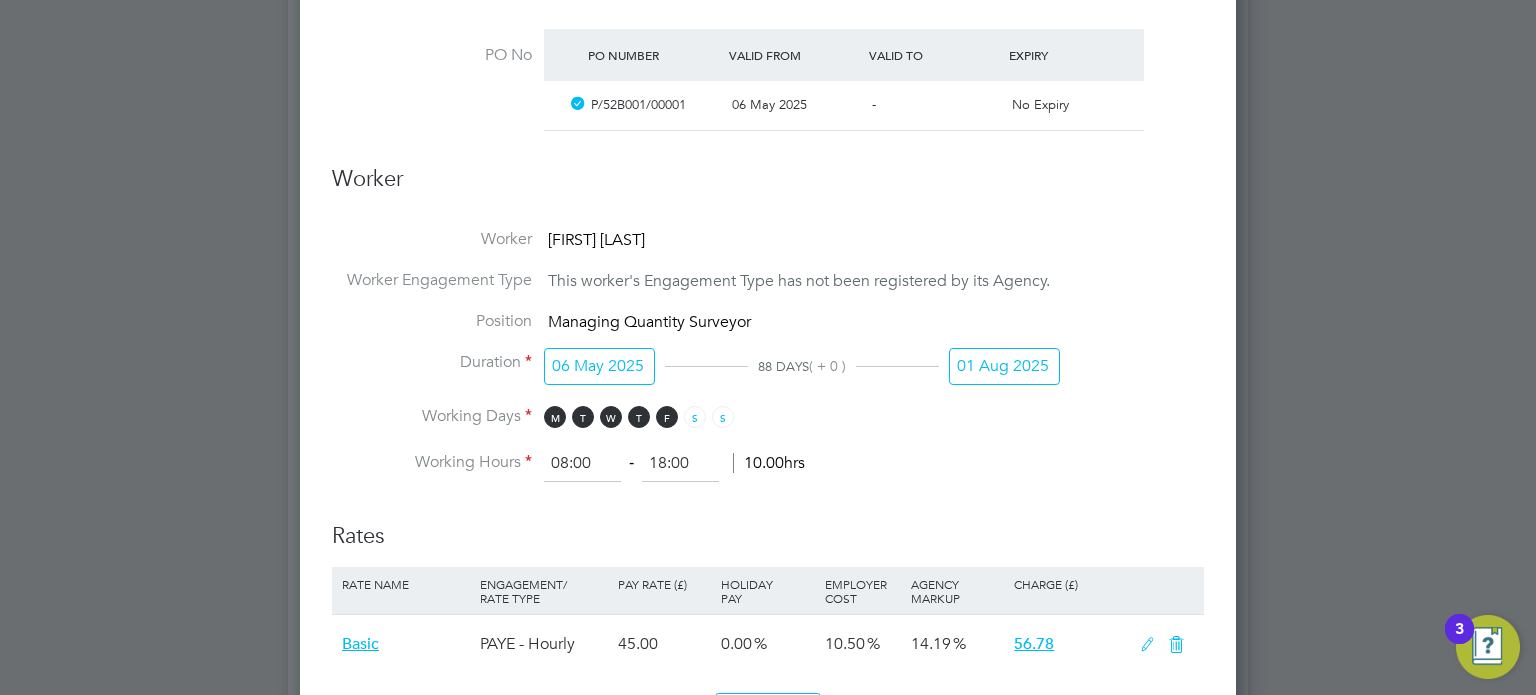 click on "01 Aug 2025" at bounding box center (1004, 366) 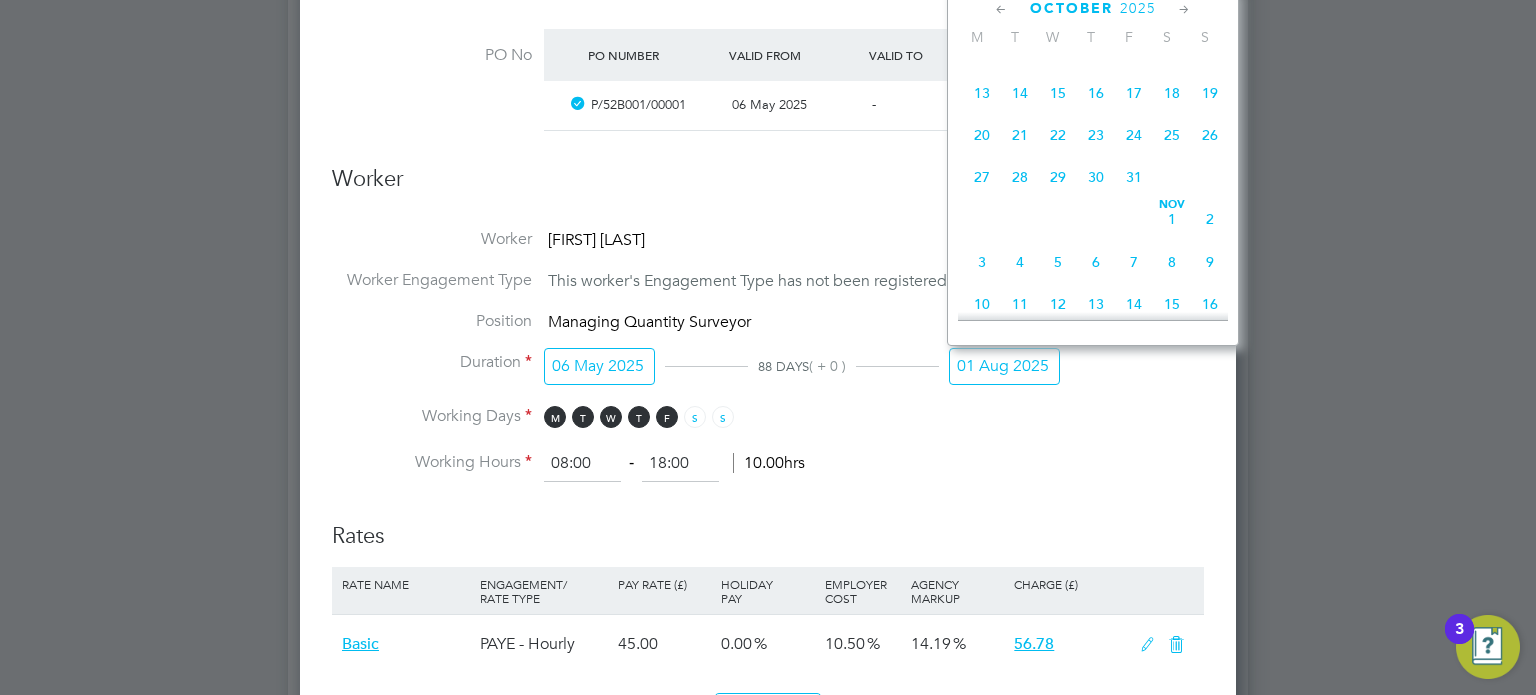 click on "31" 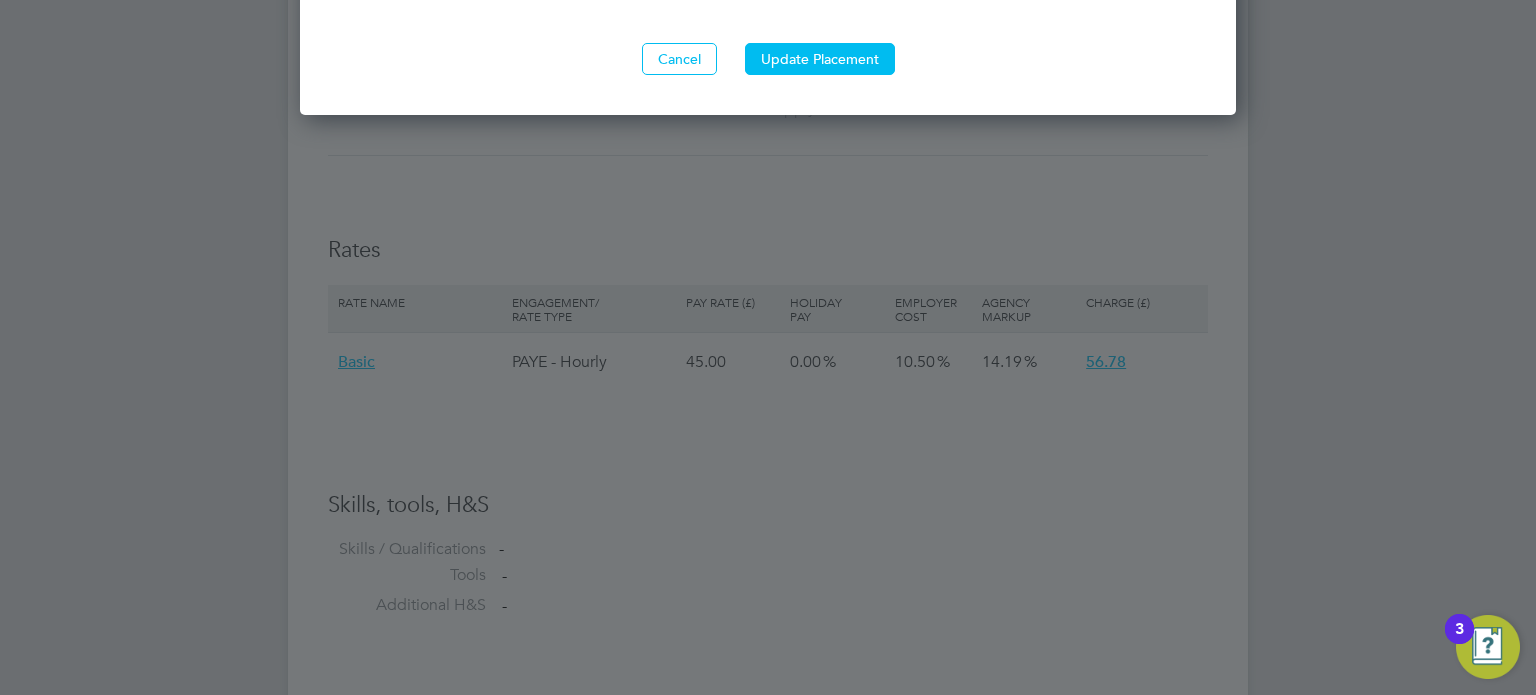 click on "Deployment End Hirer   Morgan Sindall Construction & Infrastructure Ltd Client Config   Morgan Sindall Construction - East Vendor   Randstad Solutions Limited Site   Eastern Counties Overhead (52B001) Hiring Manager   Nicki Dawson Office Manager at  Morgan Sindall Construction & Infrastructure Ltd nicki.dawson@morgansindall.com Timesheet Approver   Nicki Dawson Office Manager at  Morgan Sindall Construction & Infrastructure Ltd nicki.dawson@morgansindall.com PO Manager   Craig Westmoreland Hiring Manager craig.westmoreland@morgansindall.com Group Procurement - group.procurement@morgansindall.com Deployment Manager   n/a PO No PO Number Valid From Valid To Expiry P/52B001/00001 06 May 2025 - No Expiry Worker Worker   David Allston Worker Engagement Type   This worker's Engagement Type has not been registered by its Agency. Position   Managing Quantity Surveyor Duration 06 May 2025 179 DAYS  ( + 91 ) 31 Oct 2025 Working Days M T W T F S S   Working Hours 08:00   ‐   18:00   10.00hrs   Rates Rate Name Holiday" at bounding box center [768, -959] 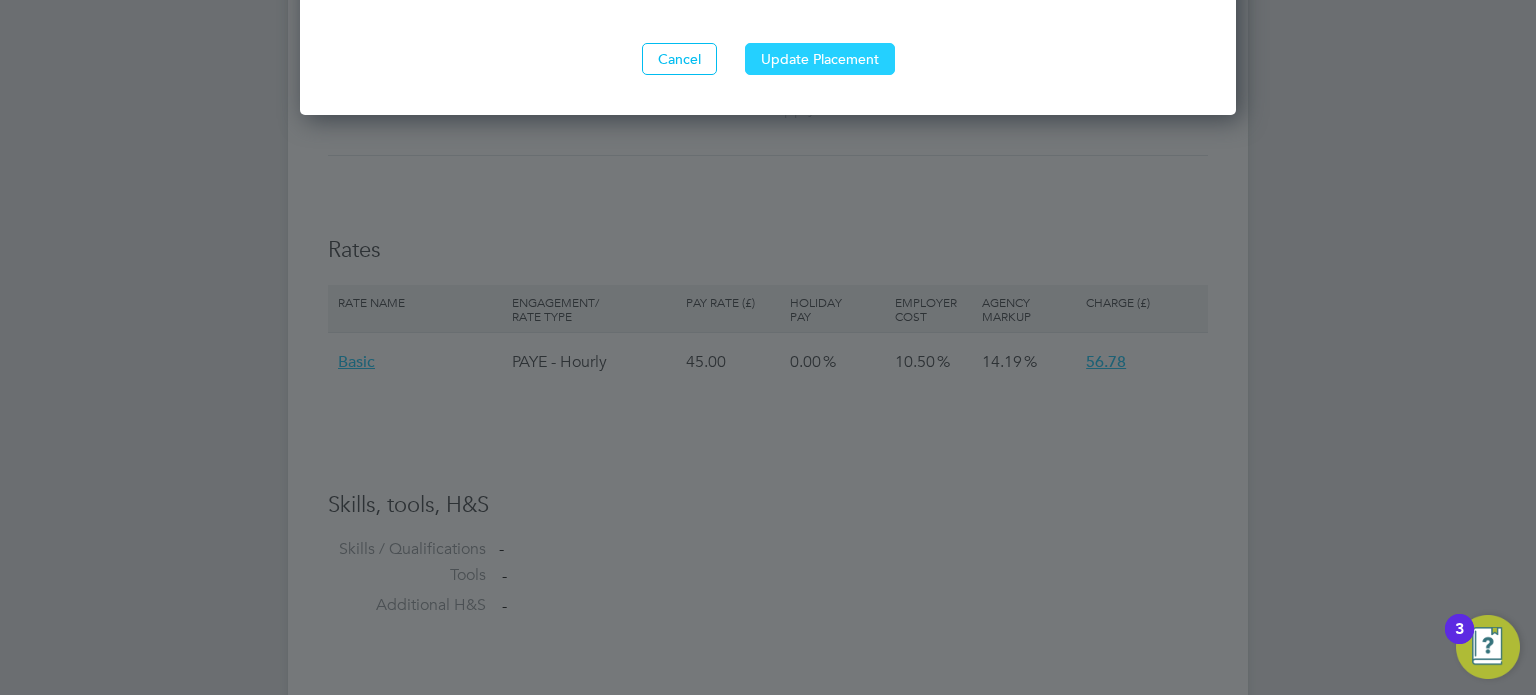 click on "Update Placement" at bounding box center [820, 59] 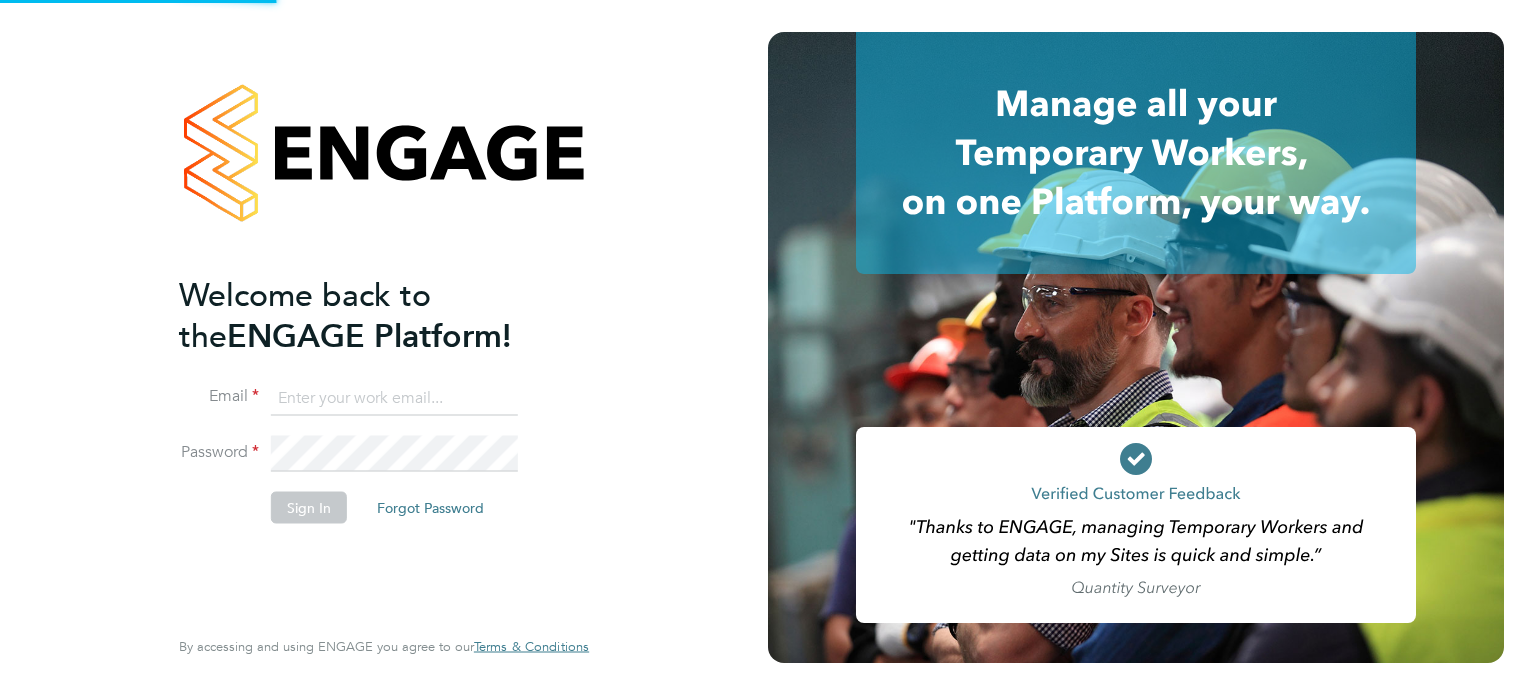 scroll, scrollTop: 0, scrollLeft: 0, axis: both 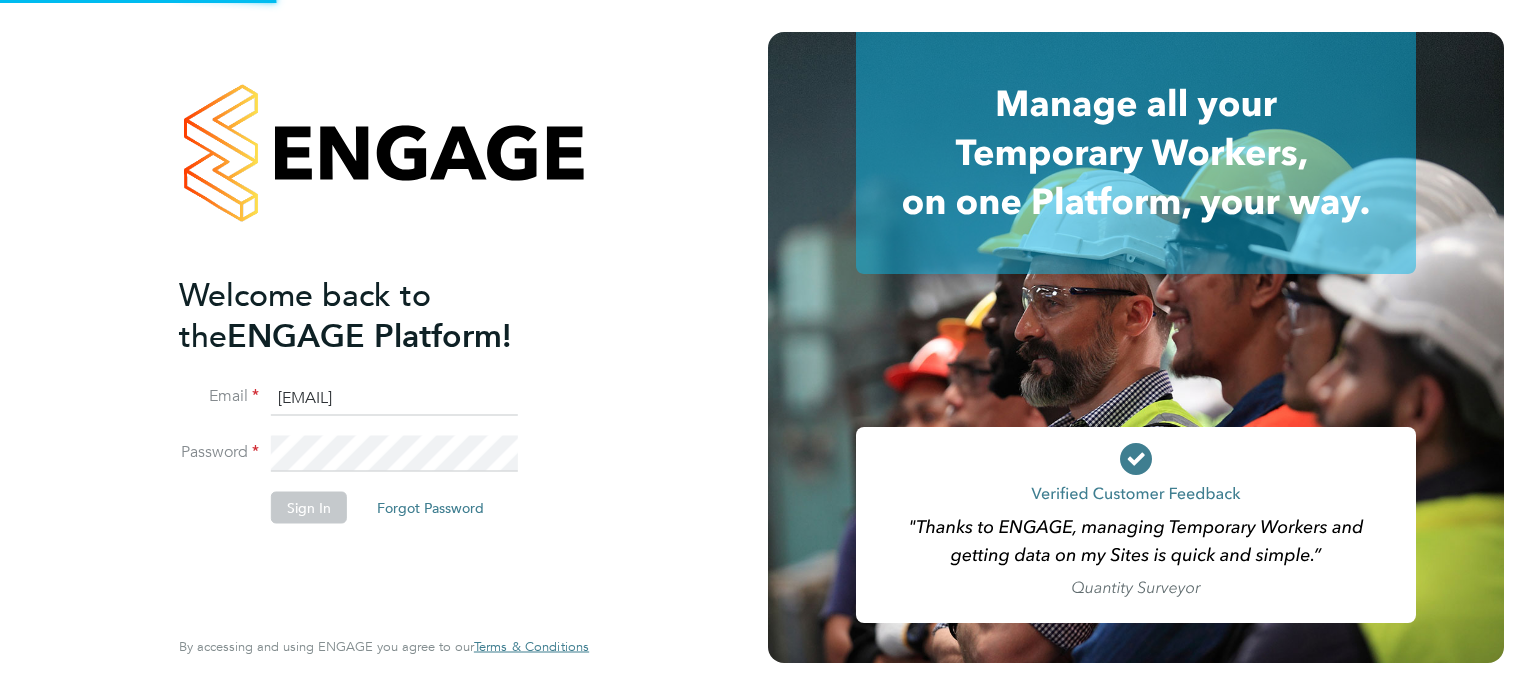 click on "emma.wells@randstad.co.uk" 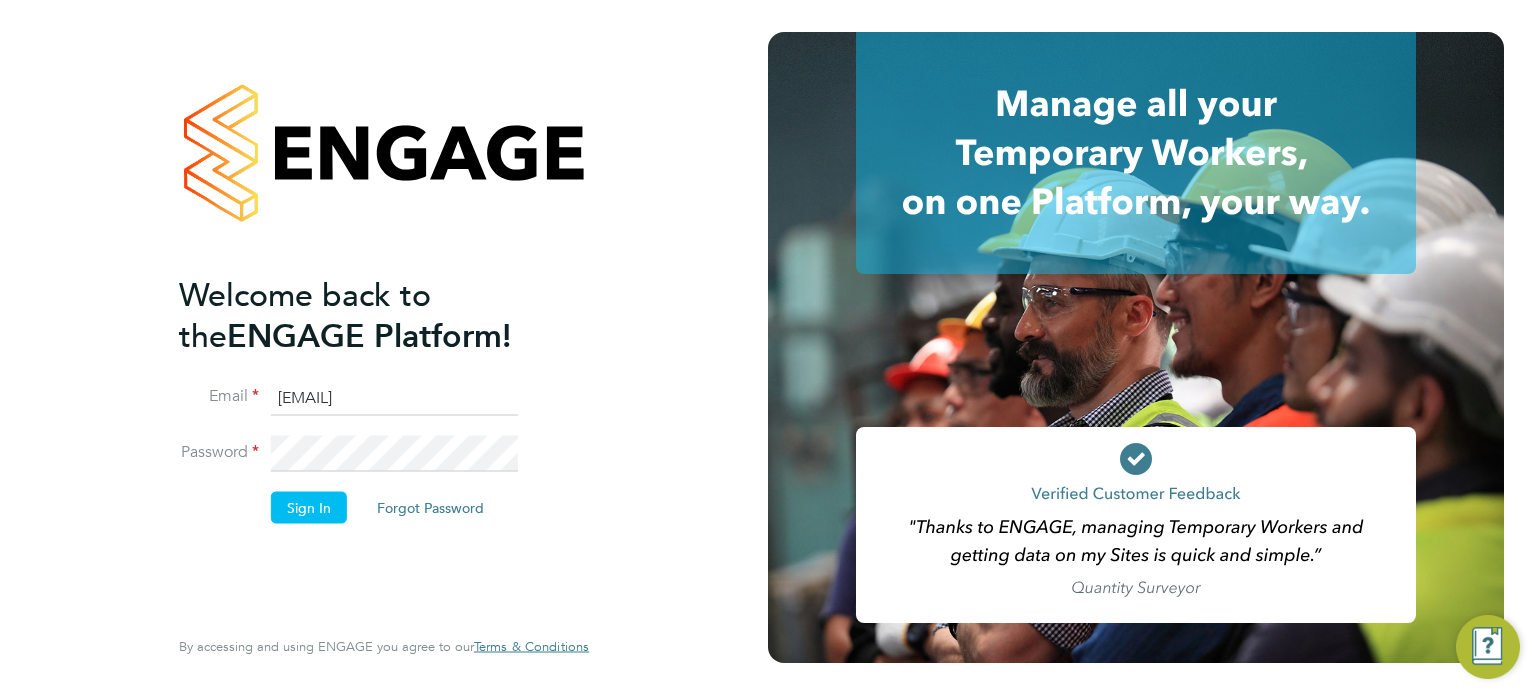 click on "emma.wells@randstad.co.uk" 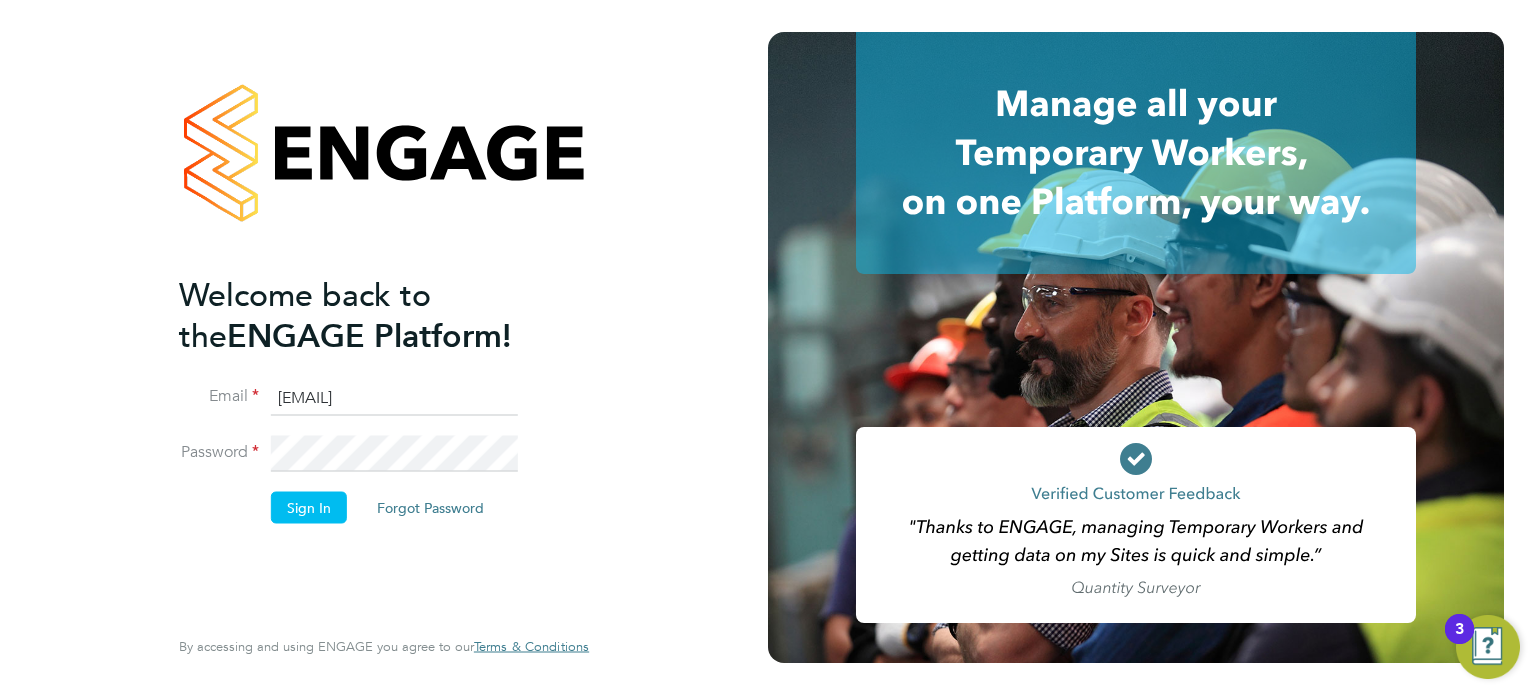 type on "labourdeskmslv@randstadcpe.com" 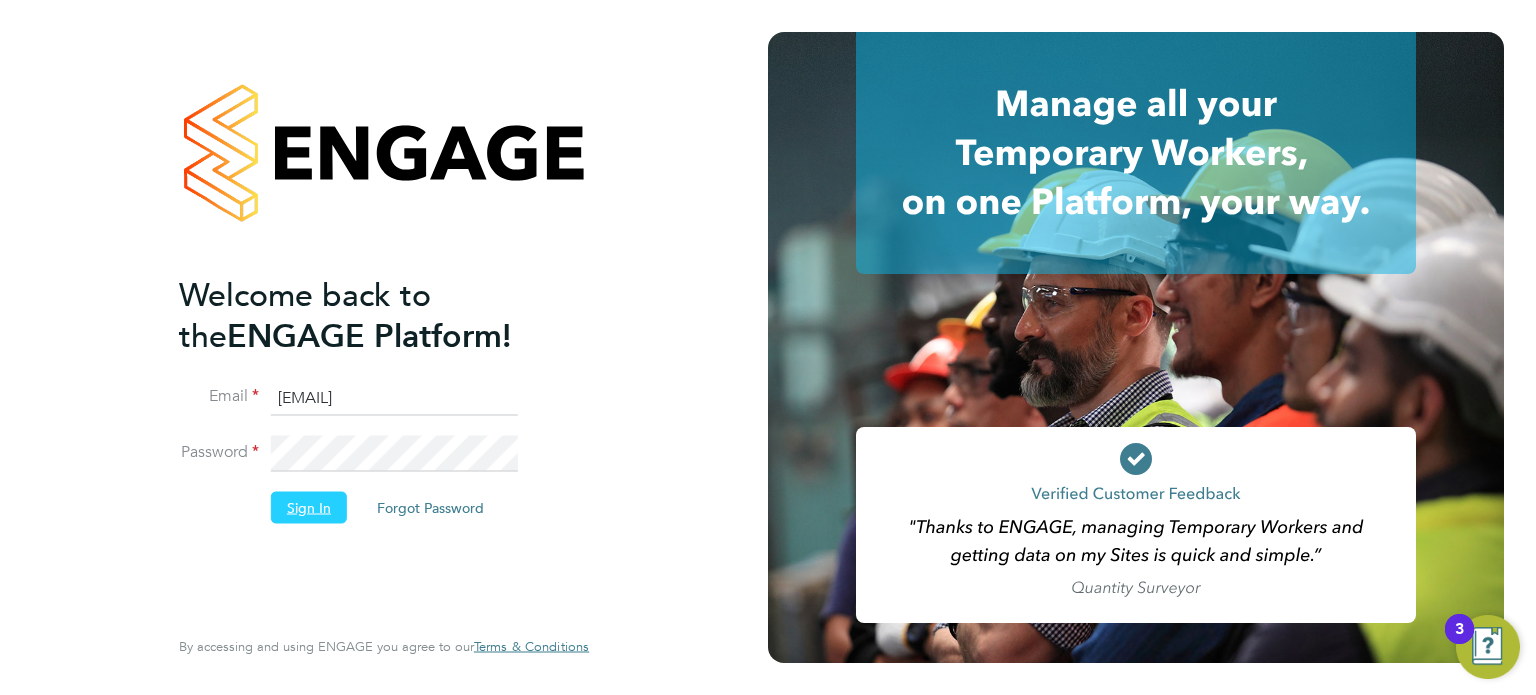 click on "Sign In" 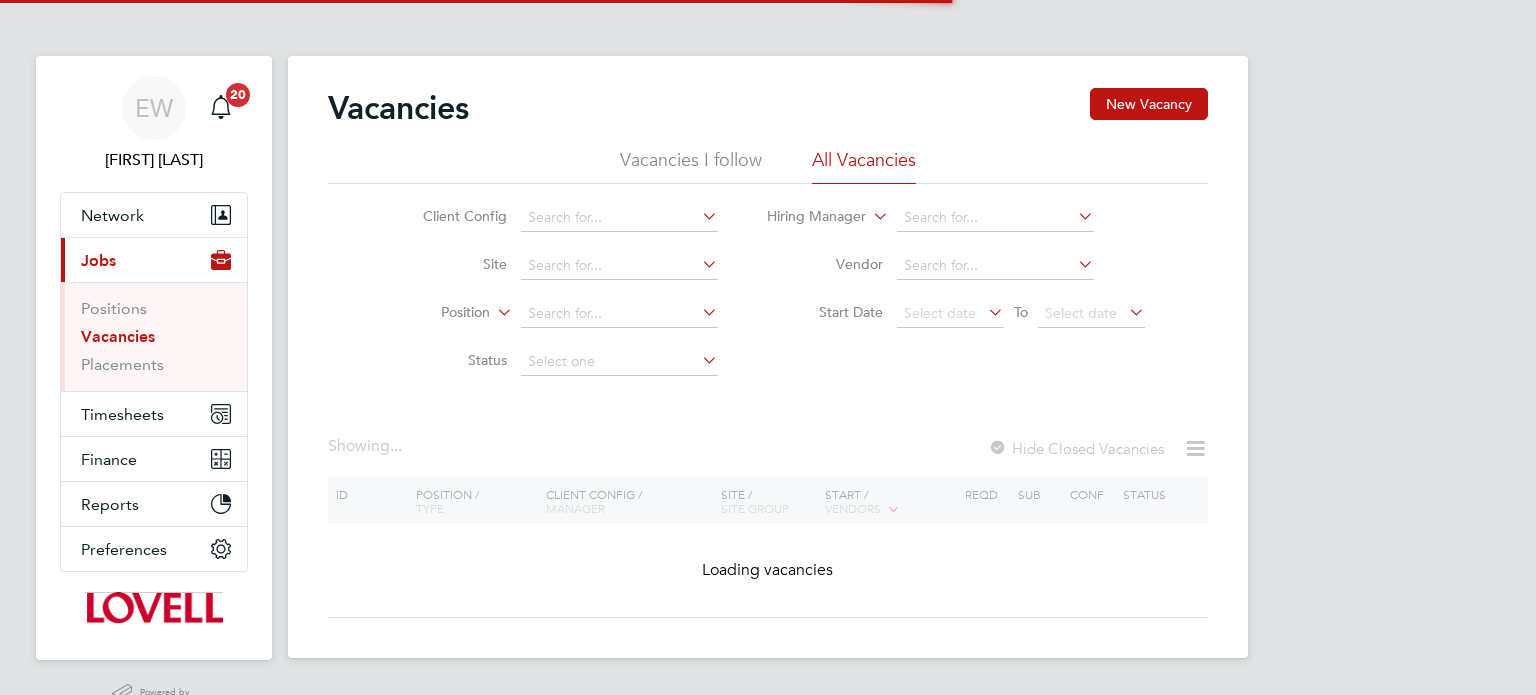 scroll, scrollTop: 0, scrollLeft: 0, axis: both 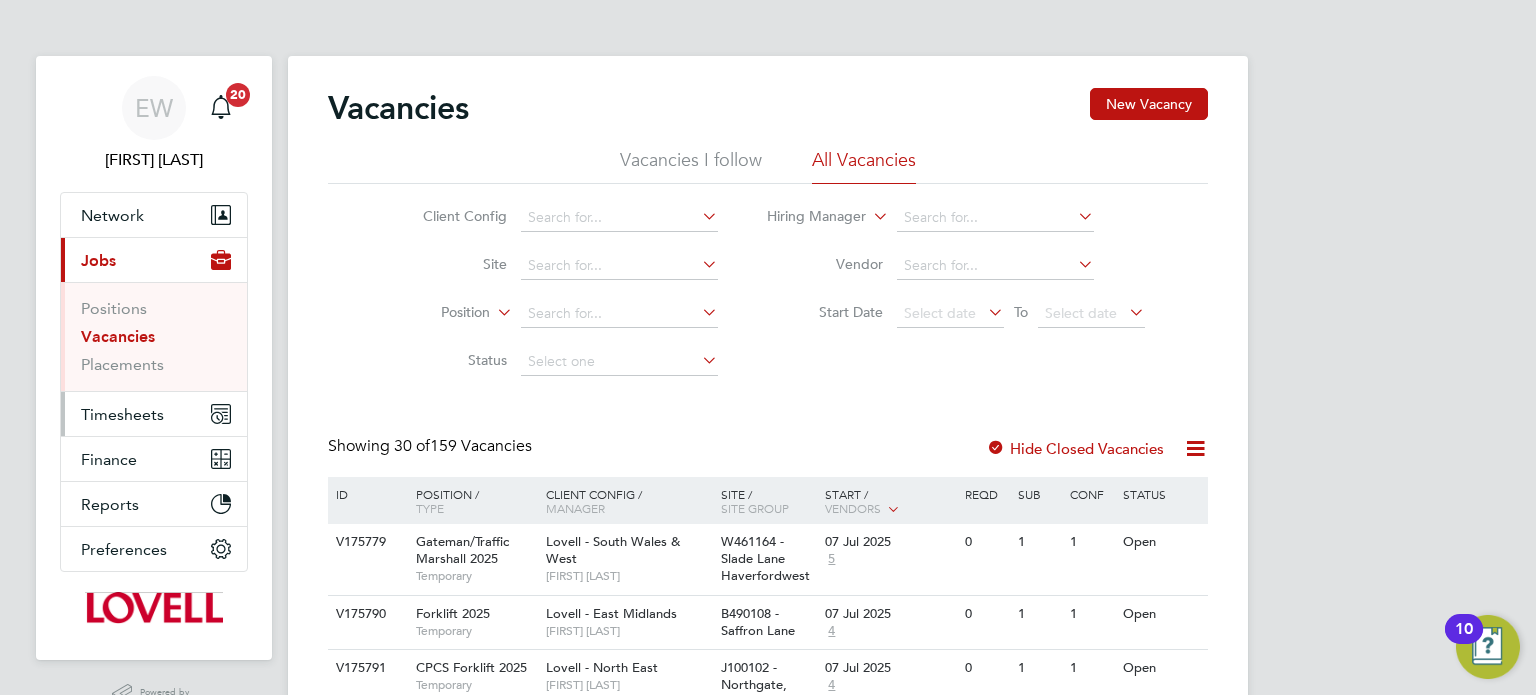 click on "Timesheets" at bounding box center (122, 414) 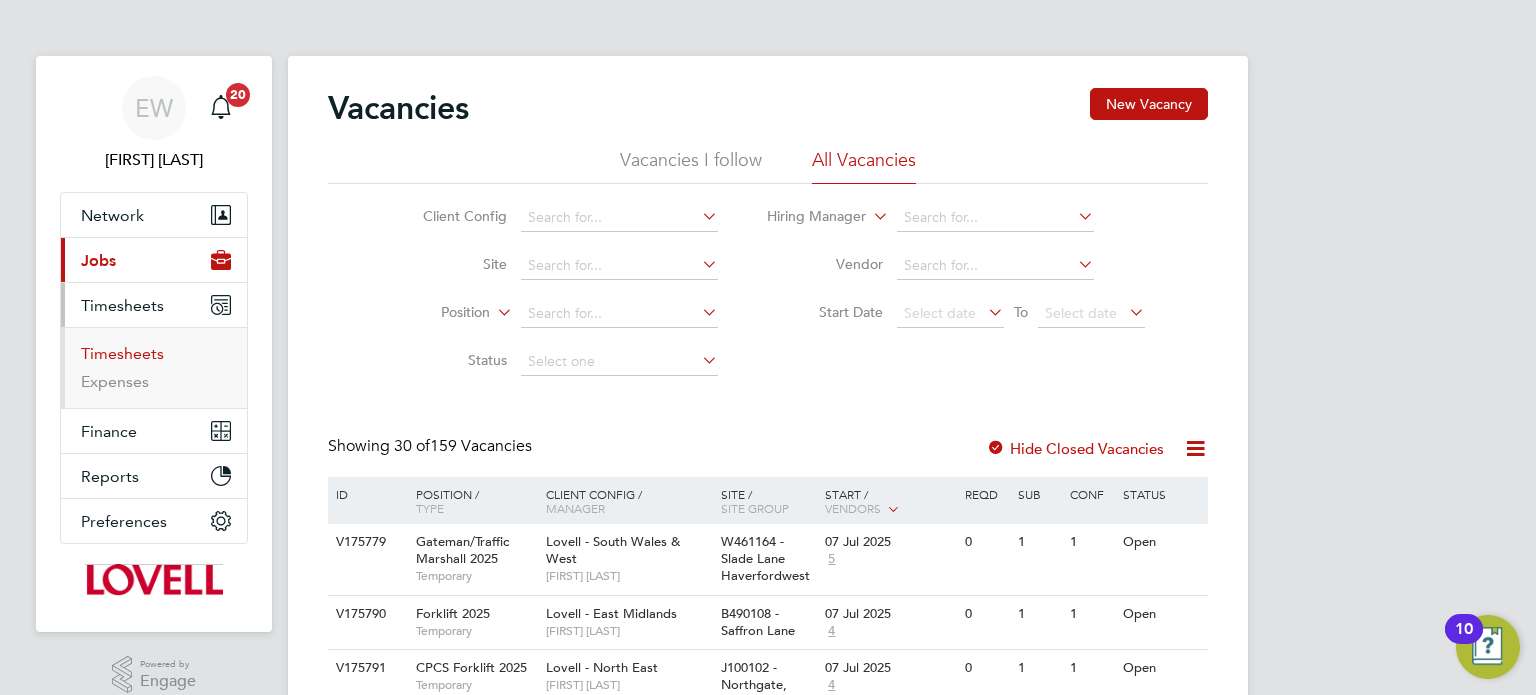 click on "Timesheets" at bounding box center (122, 353) 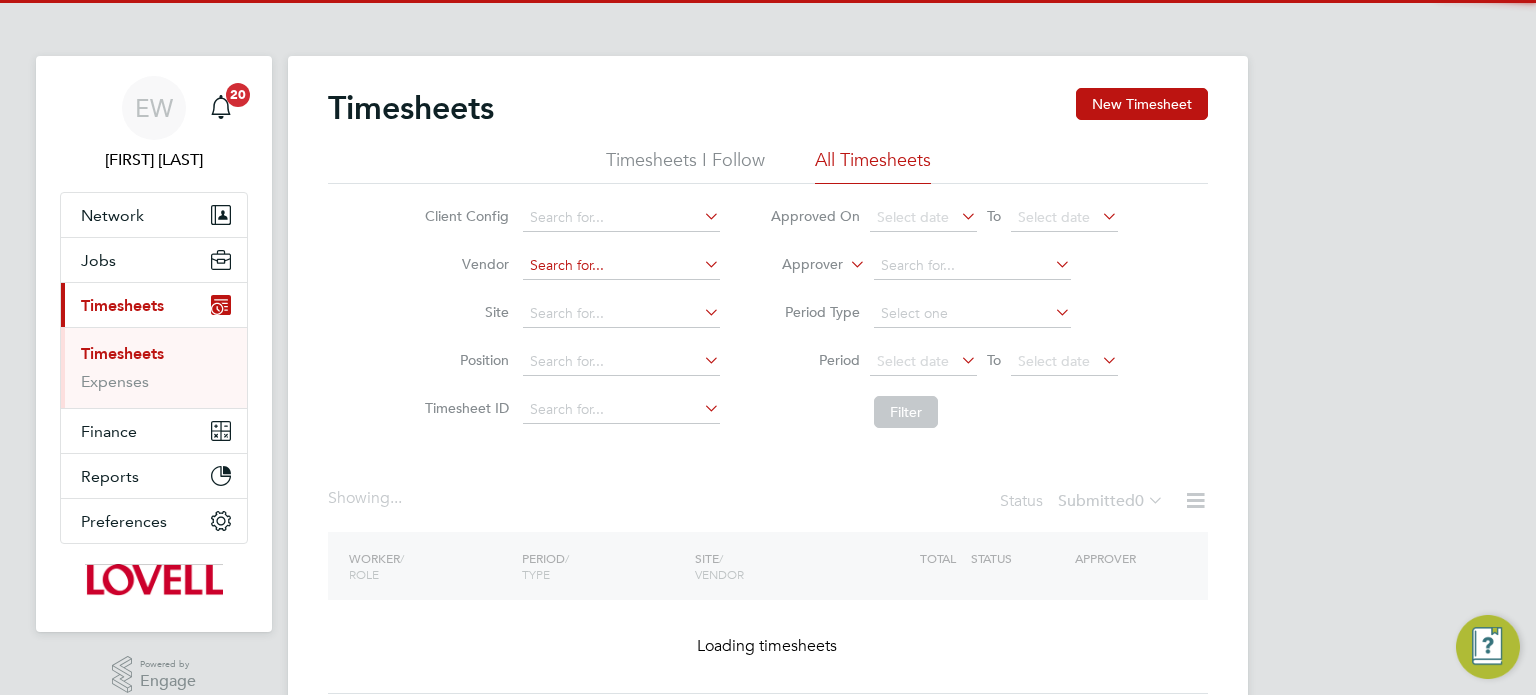 click 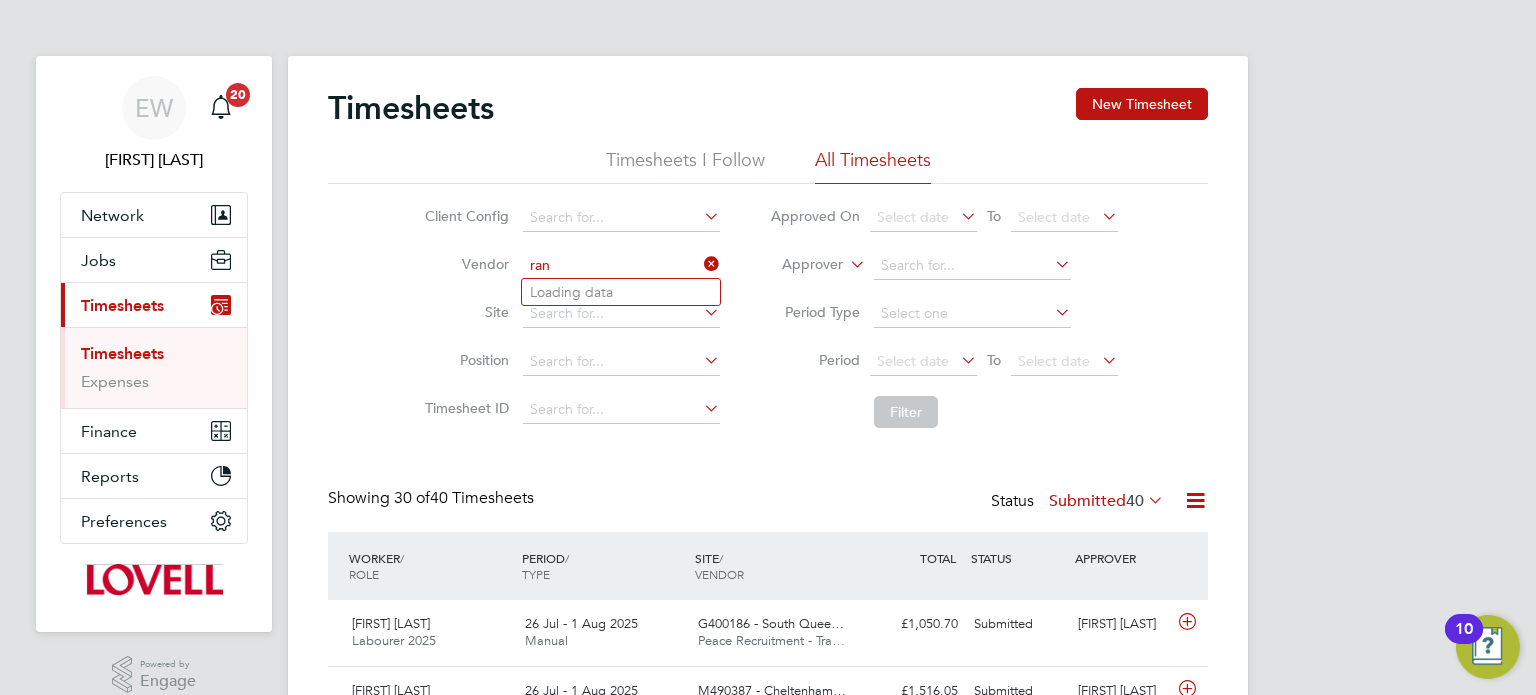 scroll, scrollTop: 9, scrollLeft: 10, axis: both 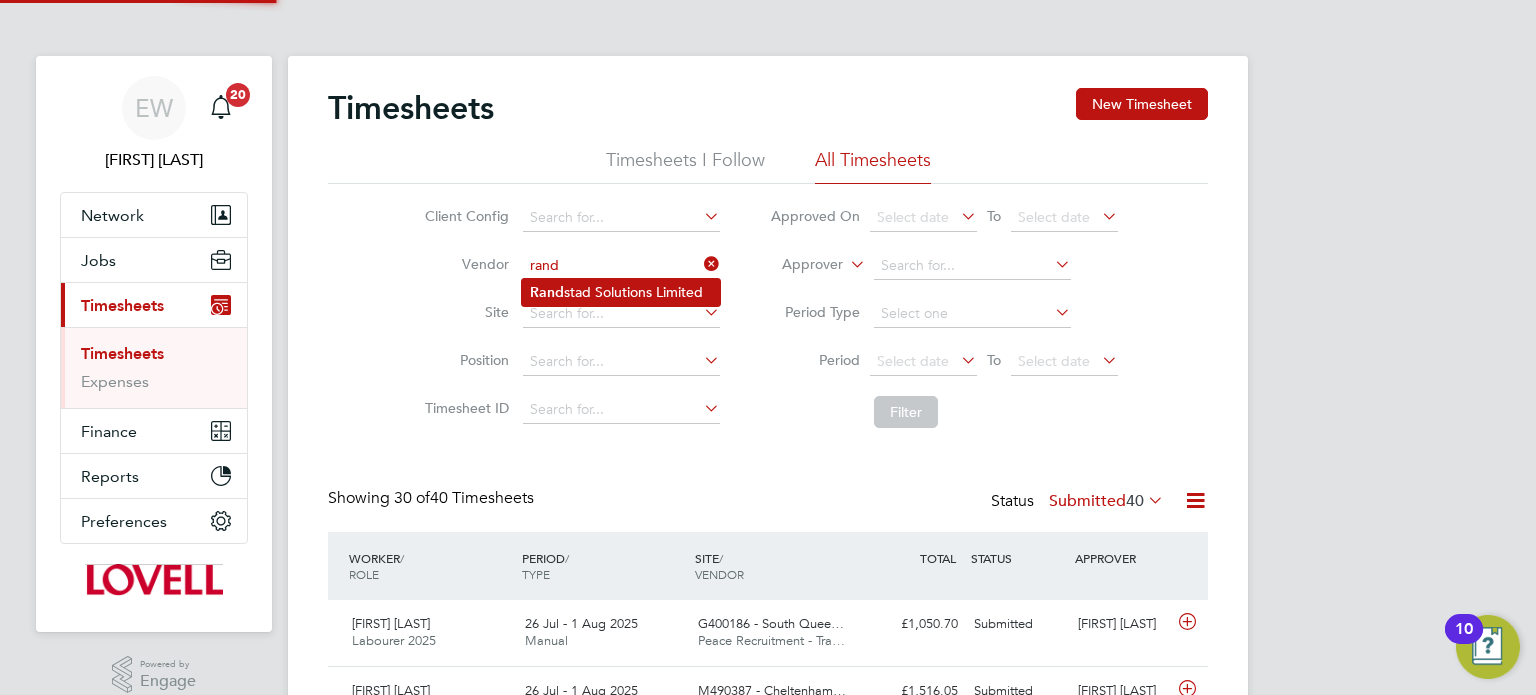 click on "Rand stad Solutions Limited" 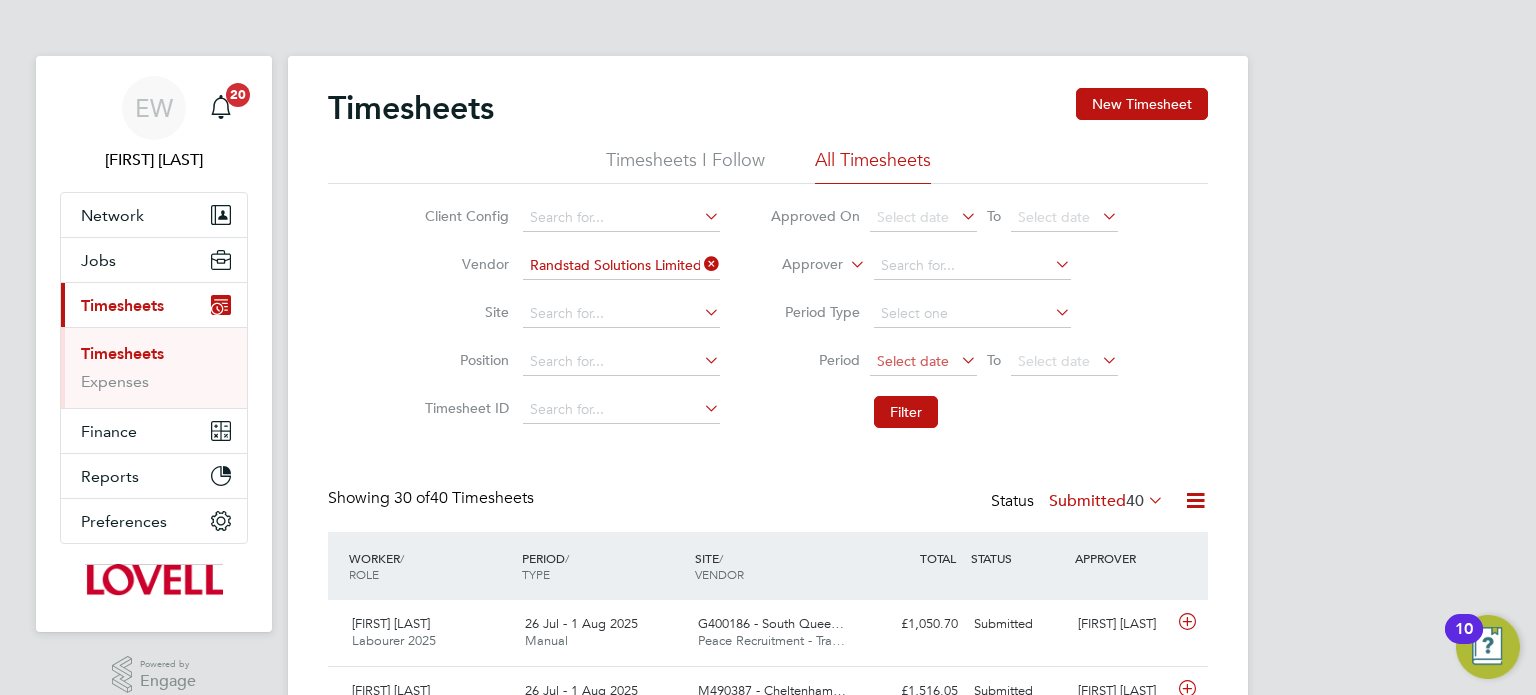 click on "Select date" 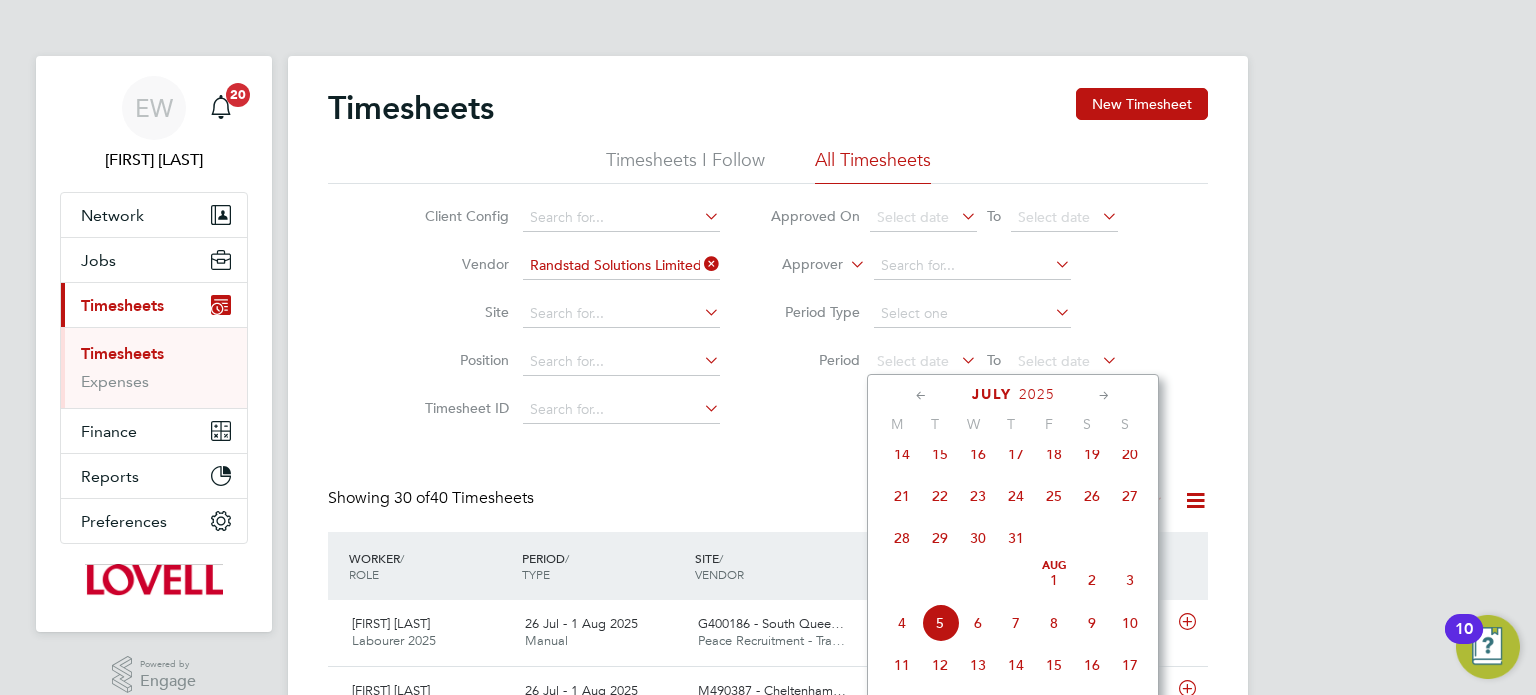click on "26" 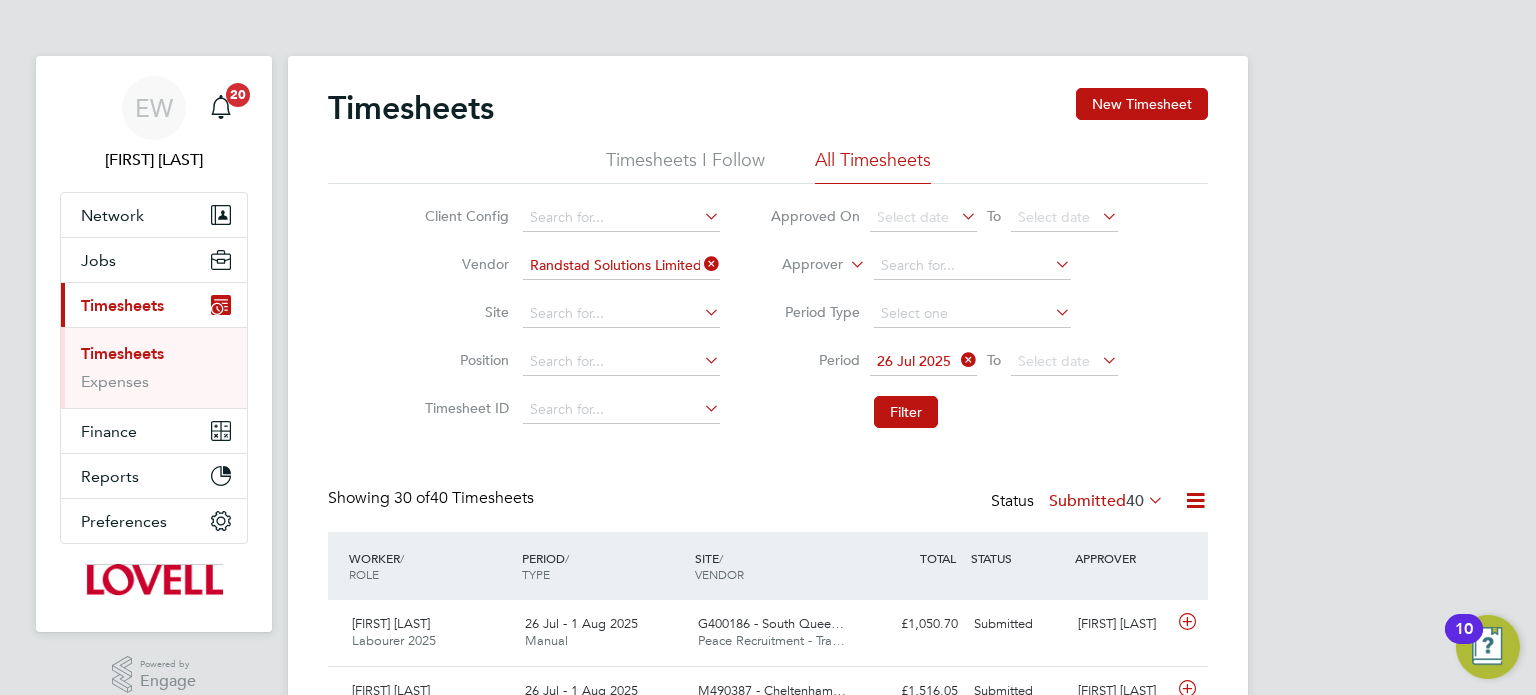 click on "Period
26 Jul 2025
To
Select date" 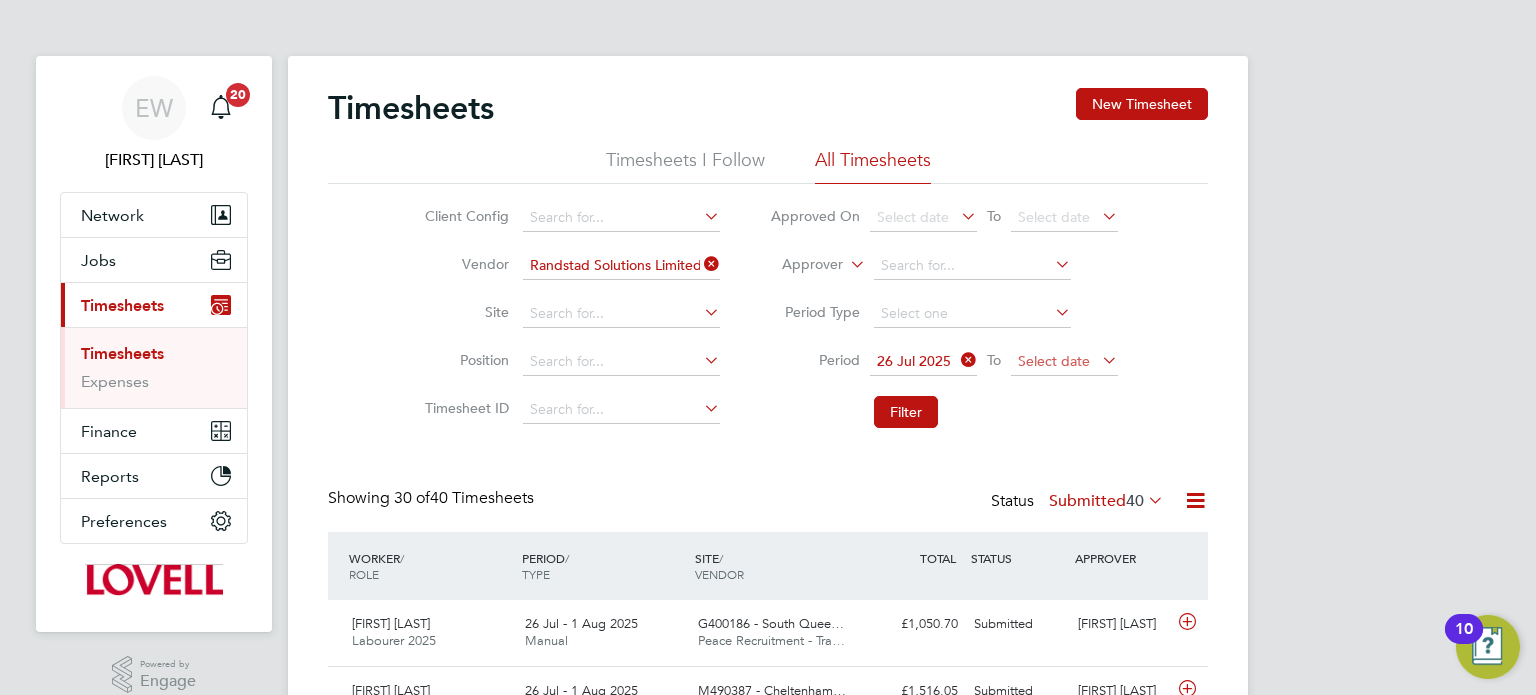 click on "Select date" 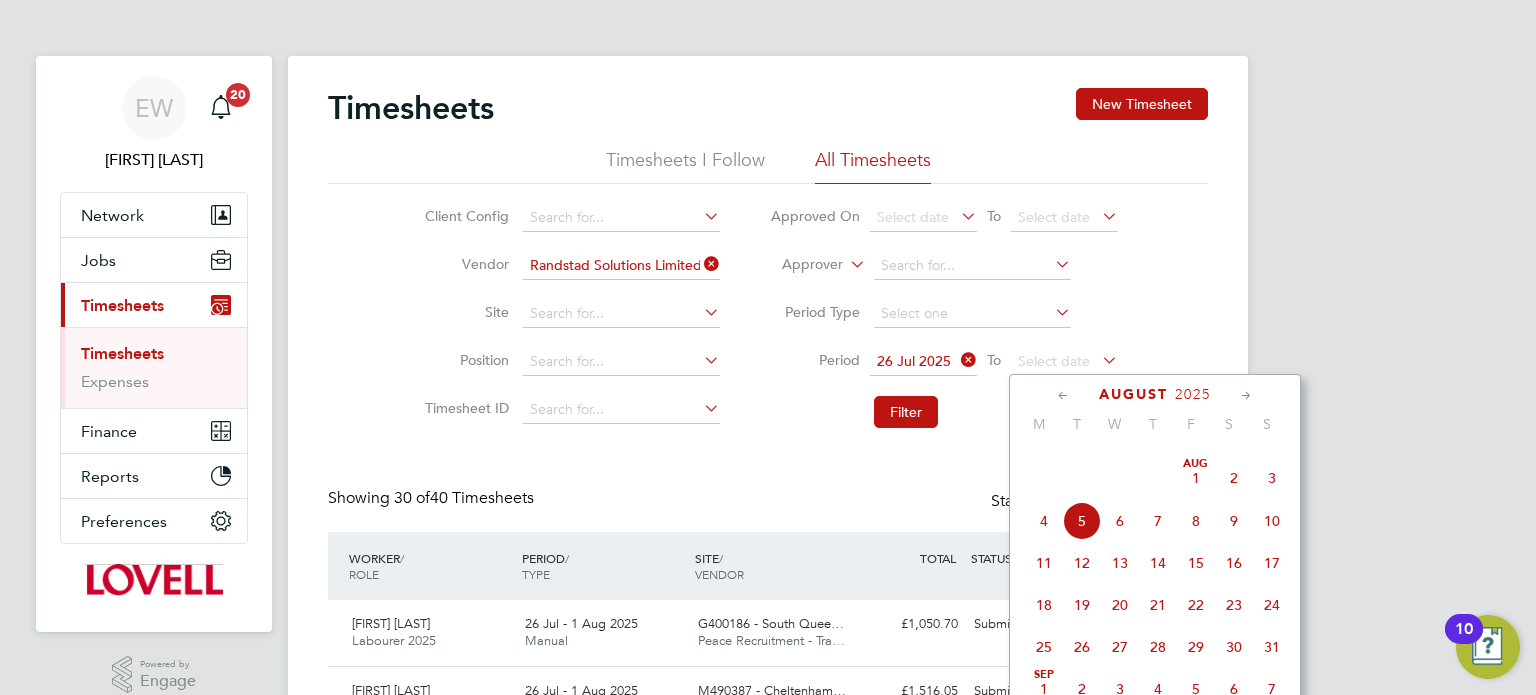 click on "Aug" 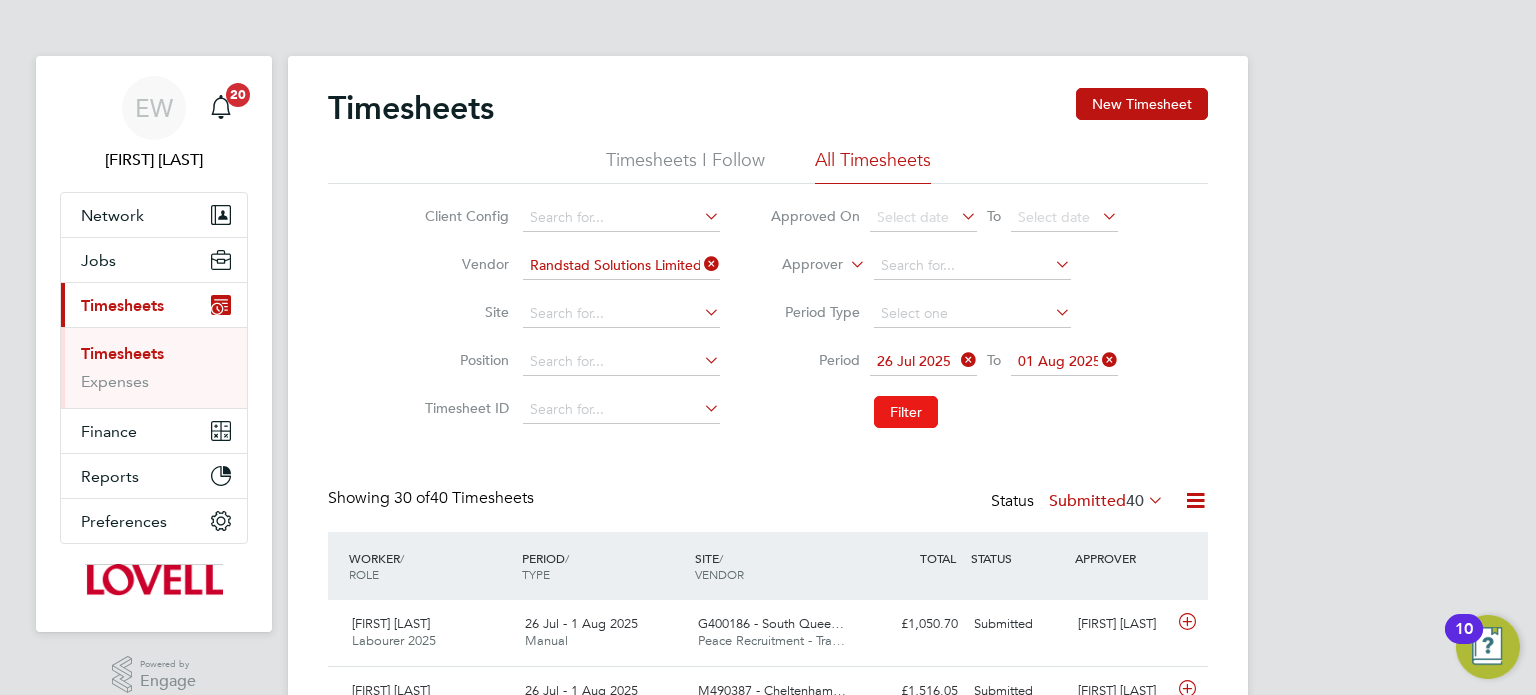 click on "Filter" 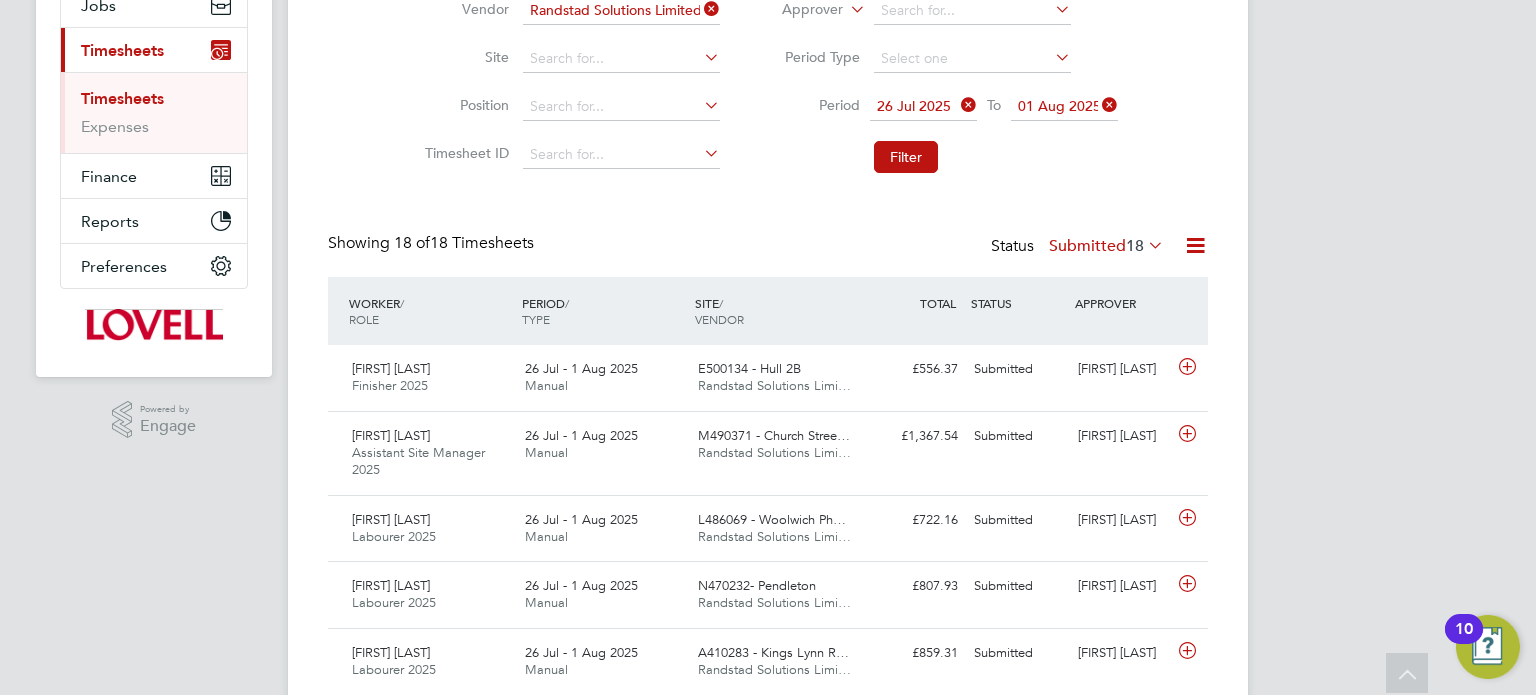 click on "Submitted  18" 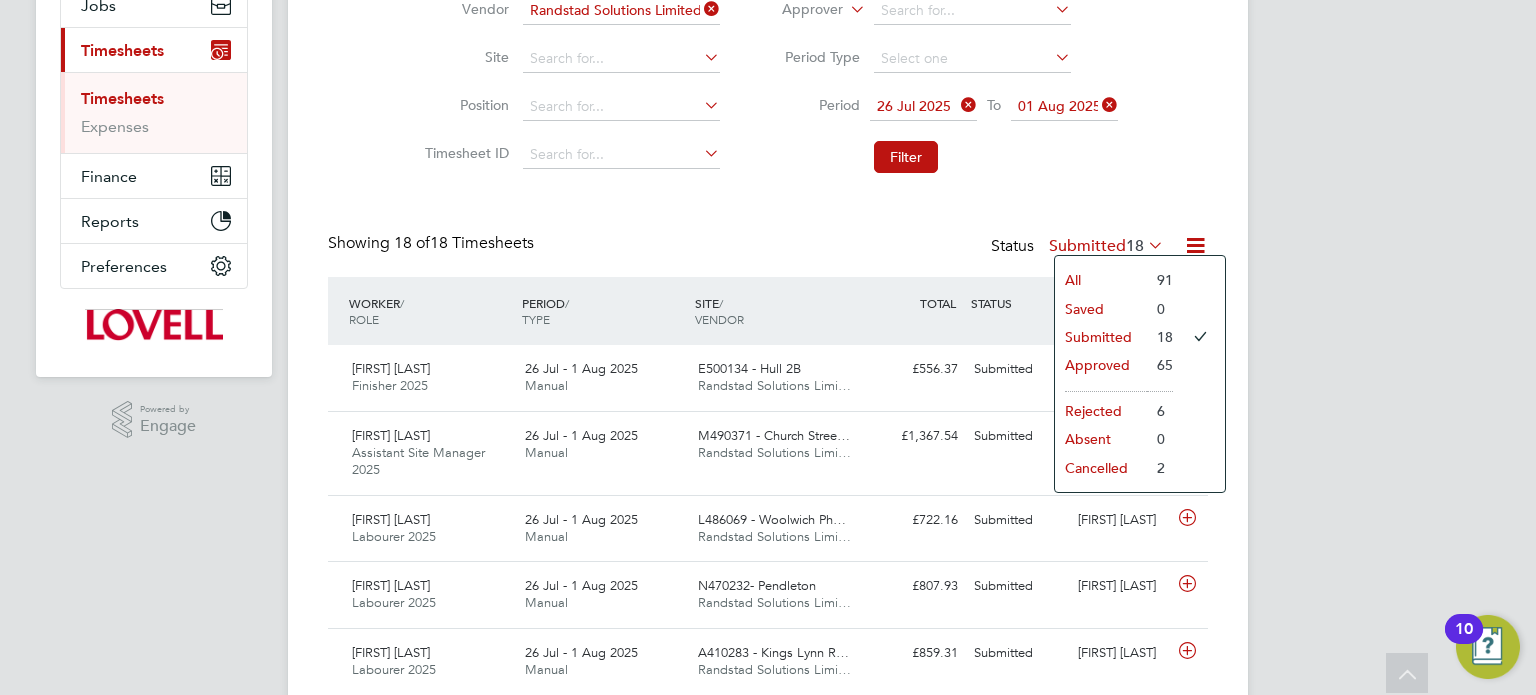 click on "Submitted" 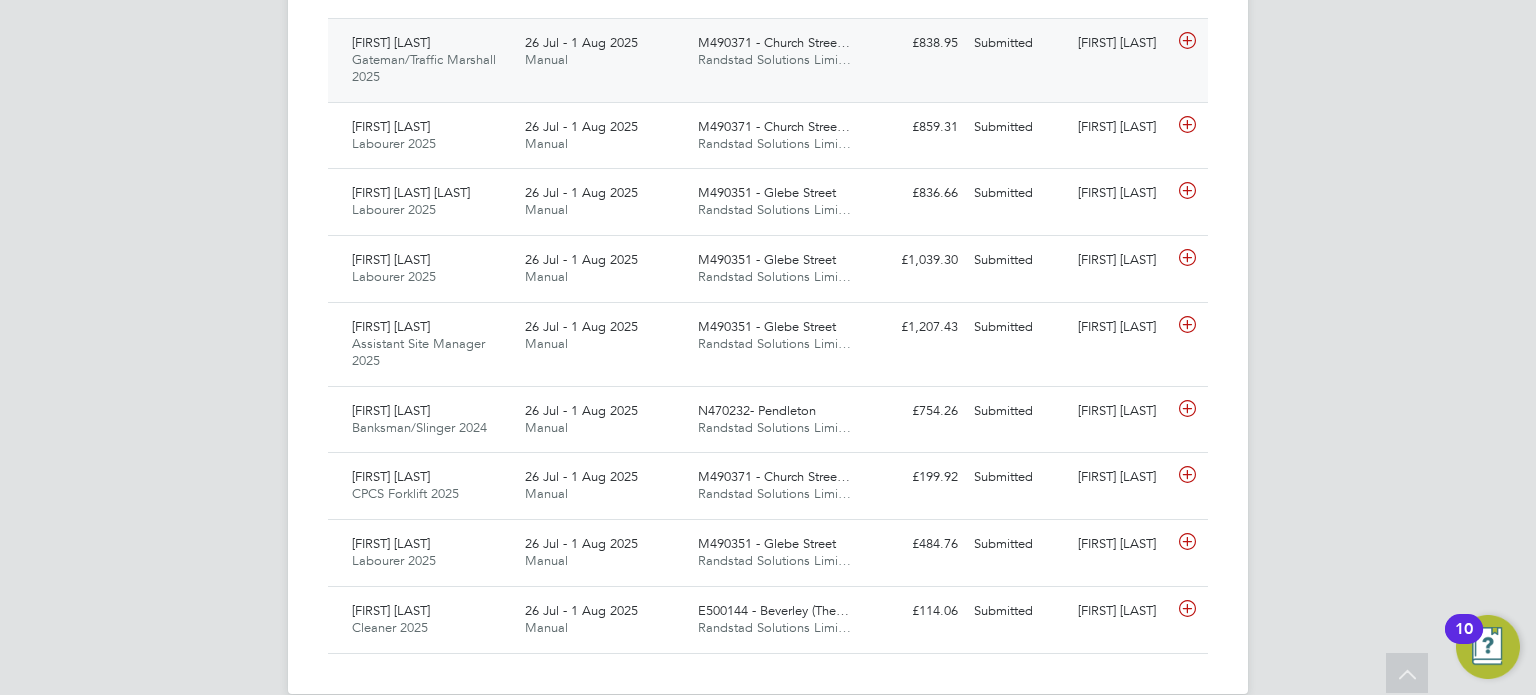 click on "Afeez Ishola Alade Labourer 2025   26 Jul - 1 Aug 2025 26 Jul - 1 Aug 2025 Manual M490351 - Glebe Street Randstad Solutions Limi… £1,039.30 Submitted Submitted Wayne Bromage" 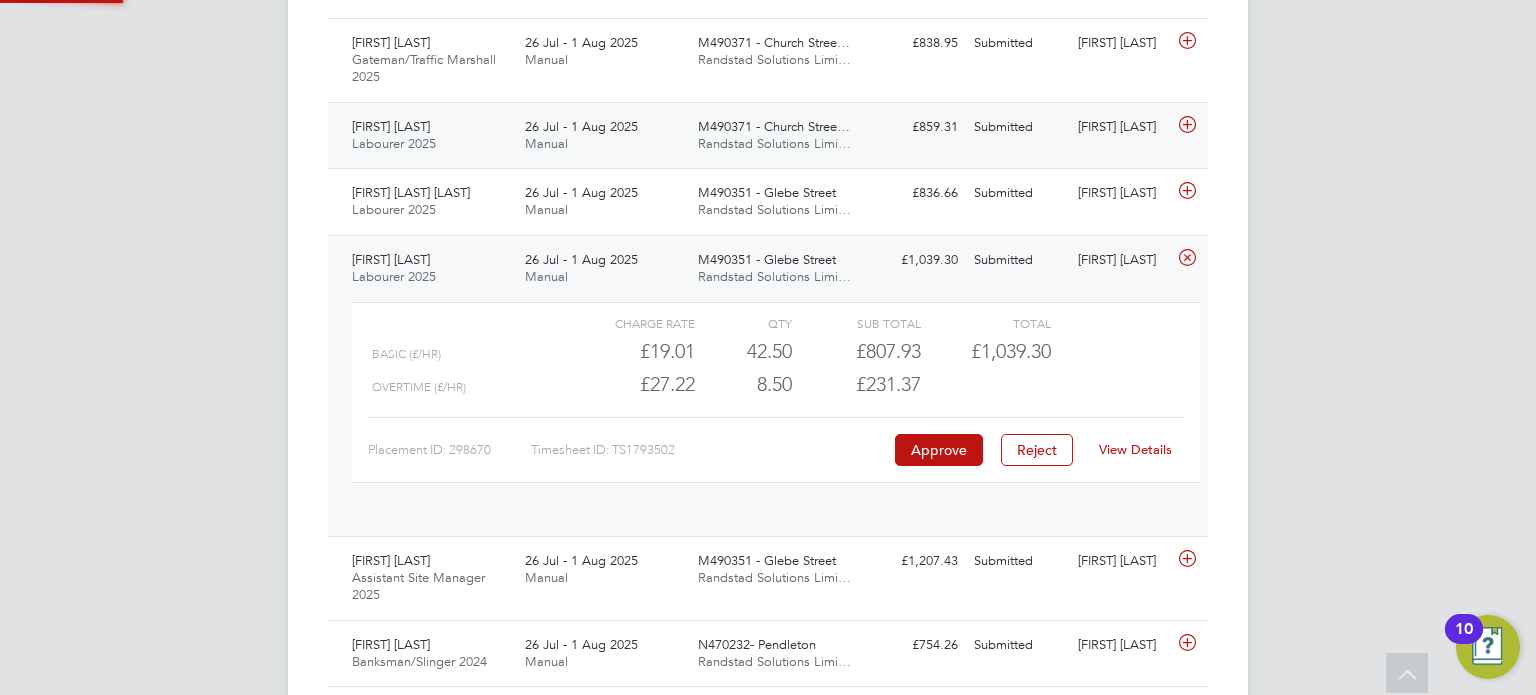 scroll, scrollTop: 9, scrollLeft: 9, axis: both 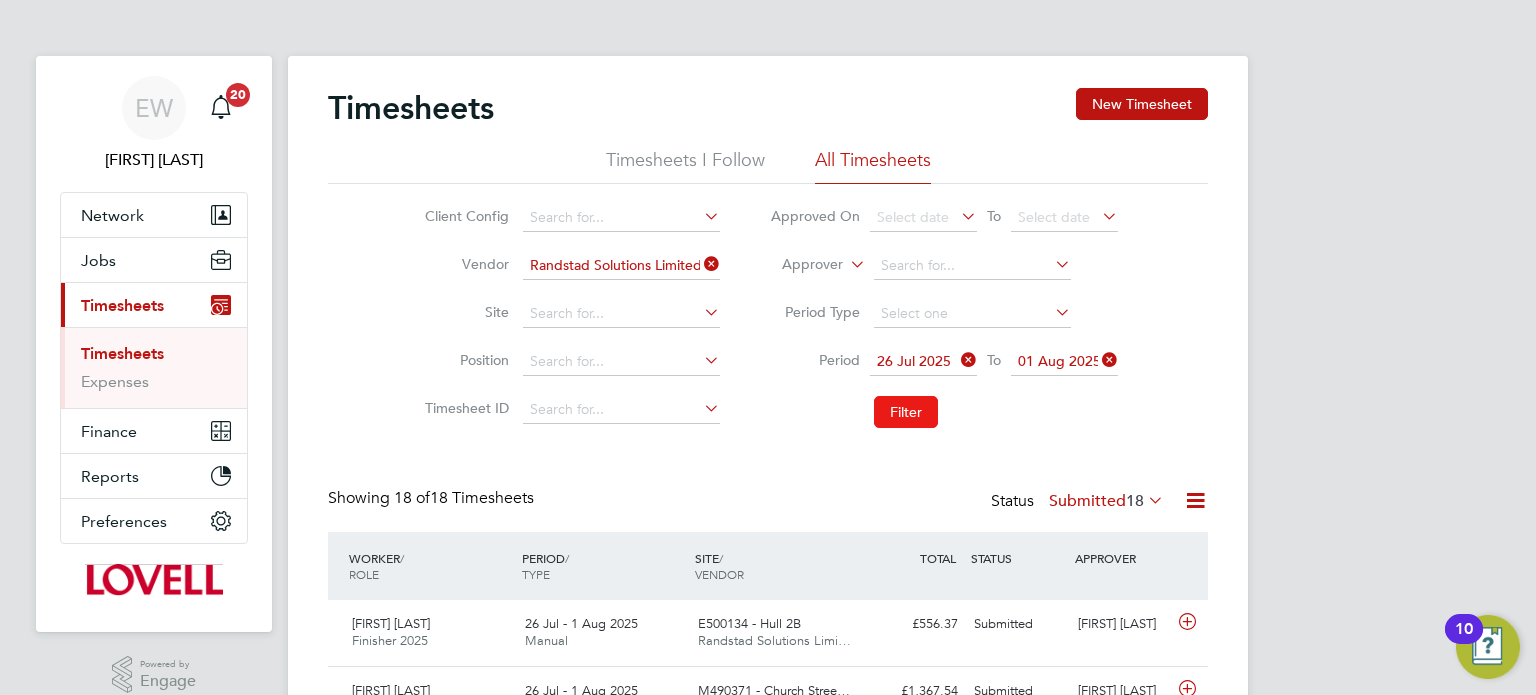 click on "Filter" 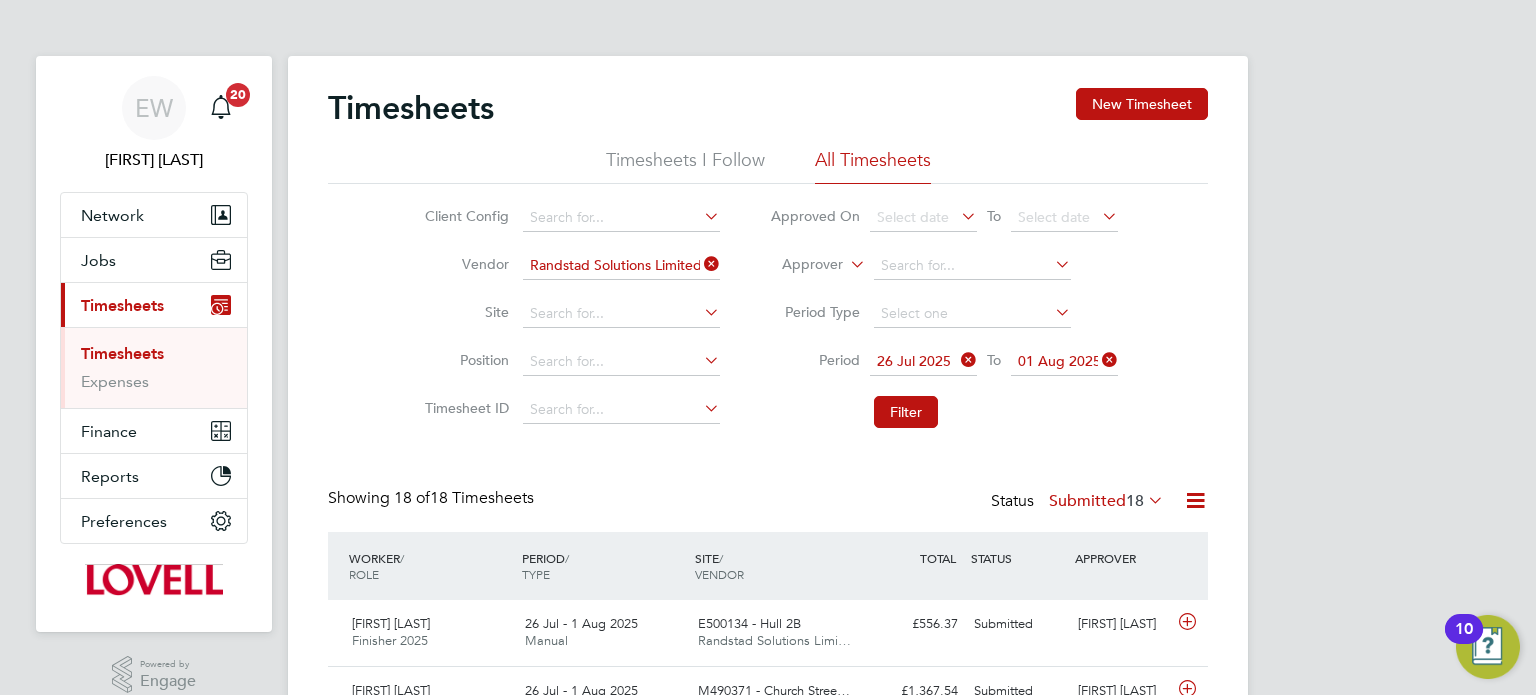 scroll, scrollTop: 9, scrollLeft: 10, axis: both 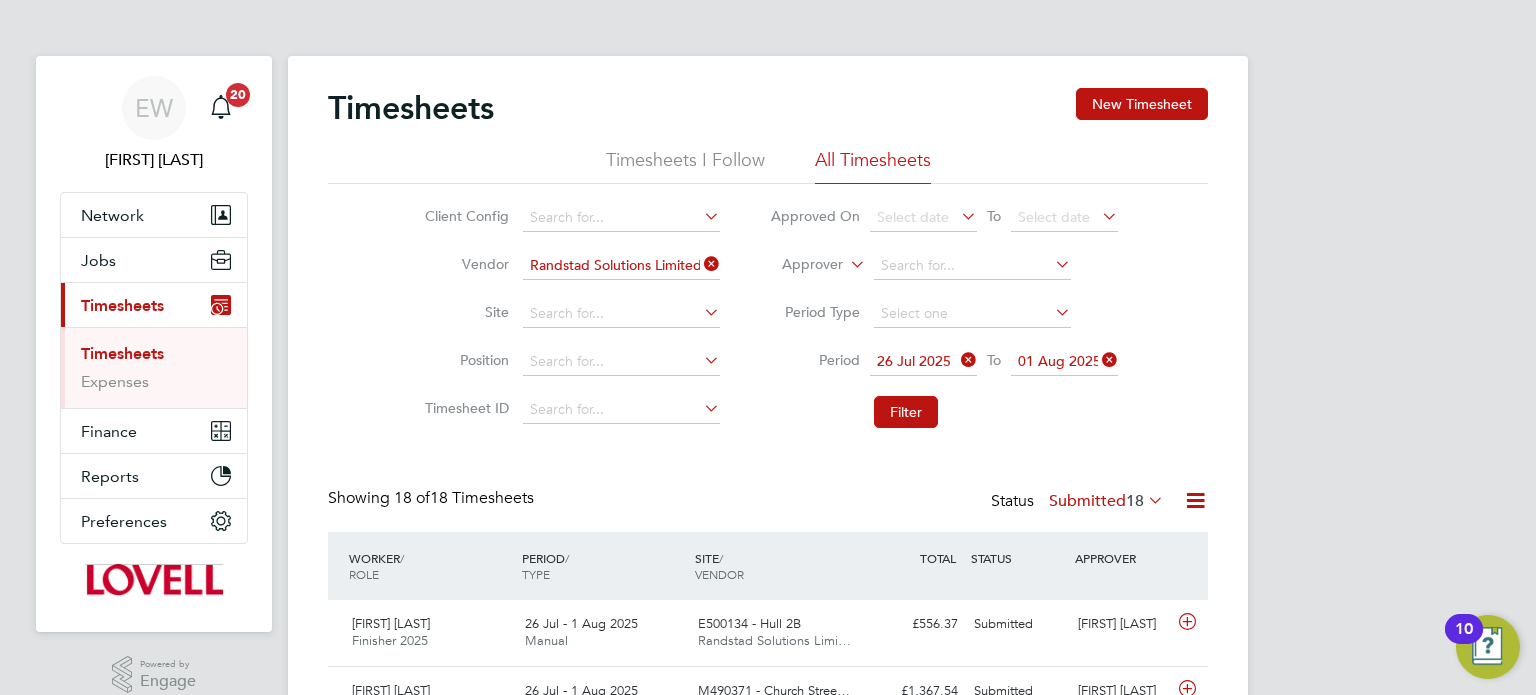 click on "Submitted  18" 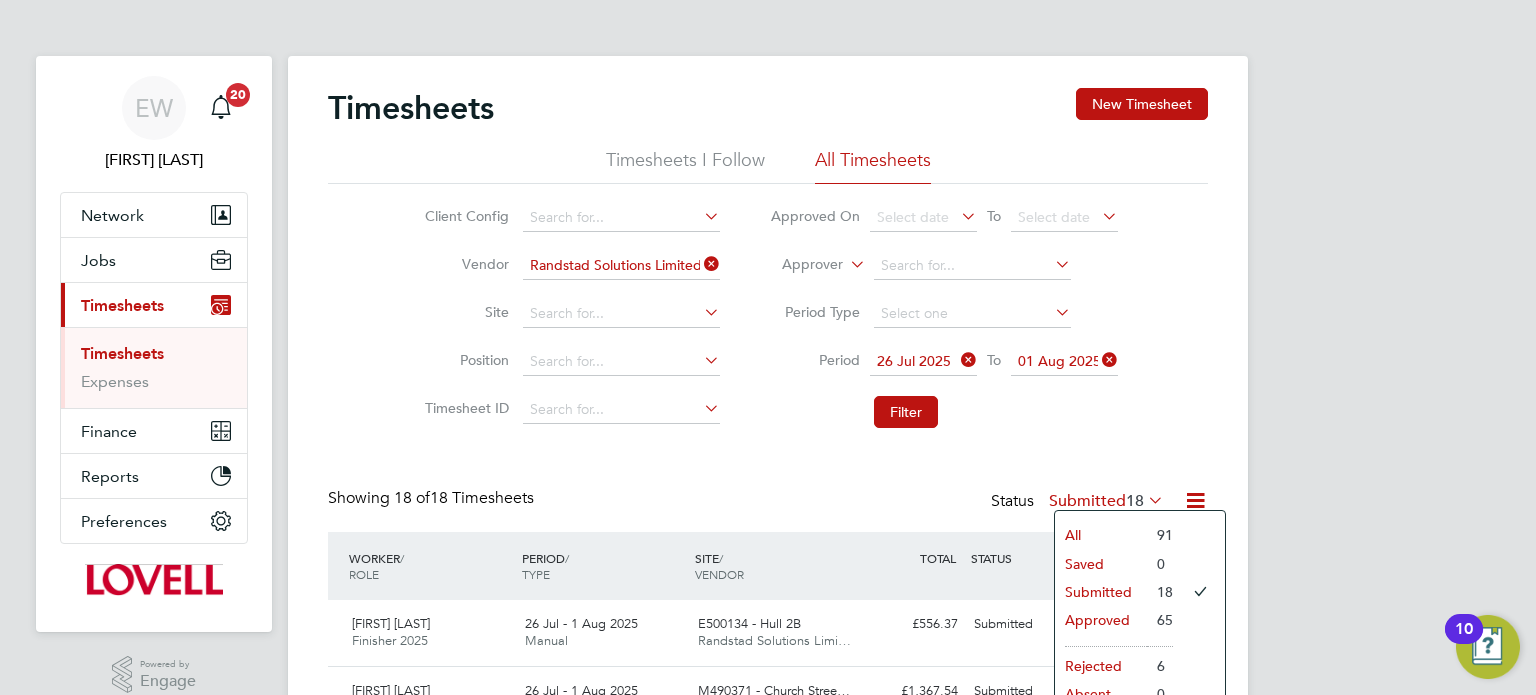 click on "Timesheets New Timesheet Timesheets I Follow All Timesheets Client Config   Vendor   Randstad Solutions Limited Site   Position   Timesheet ID   Approved On
Select date
To
Select date
Approver     Period Type   Period
26 Jul 2025
To
01 Aug 2025
Filter Showing   18 of  18 Timesheets Status  Submitted  18  WORKER  / ROLE WORKER  / PERIOD PERIOD  / TYPE SITE  / VENDOR TOTAL   TOTAL  / STATUS STATUS APPROVER Kieran Mcanerney Finisher 2025   26 Jul - 1 Aug 2025 26 Jul - 1 Aug 2025 Manual E500134 - Hull 2B Randstad Solutions Limi… £556.37 Submitted Submitted Chris Dungworth Dale Redmond Assistant Site Manager 2025   26 Jul - 1 Aug 2025 26 Jul - 1 Aug 2025 Manual M490371 - Church Stree… Randstad Solutions Limi… £1,367.54 Submitted Submitted Wayne Bromage Stephen Mcglenn Labourer 2025   26 Jul - 1 Aug 2025 26 Jul - 1 Aug 2025 Manual L486069 - Woolwich Ph… Randstad Solutions Limi… £722.16 Submitted Submitted Dan Bodman Alimamy Kamara Labourer 2025   Manual" 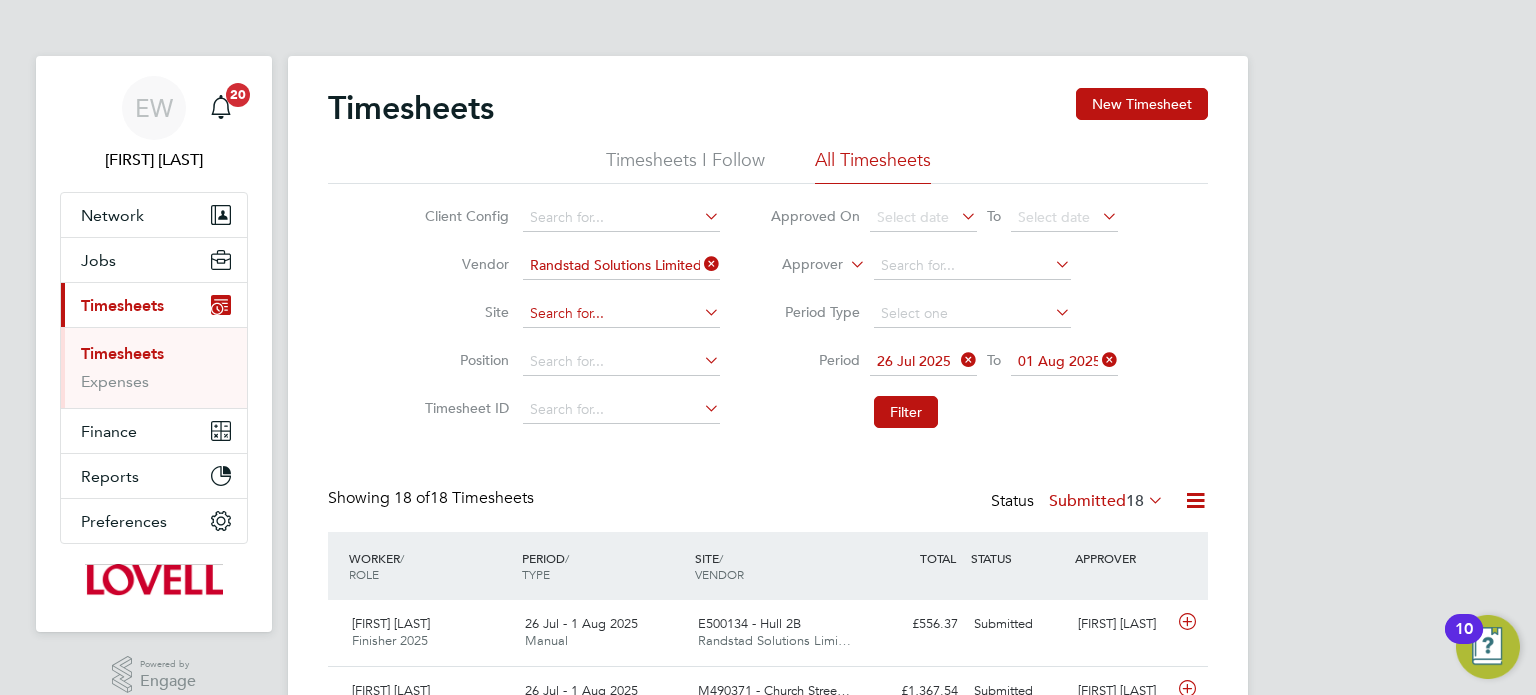 click 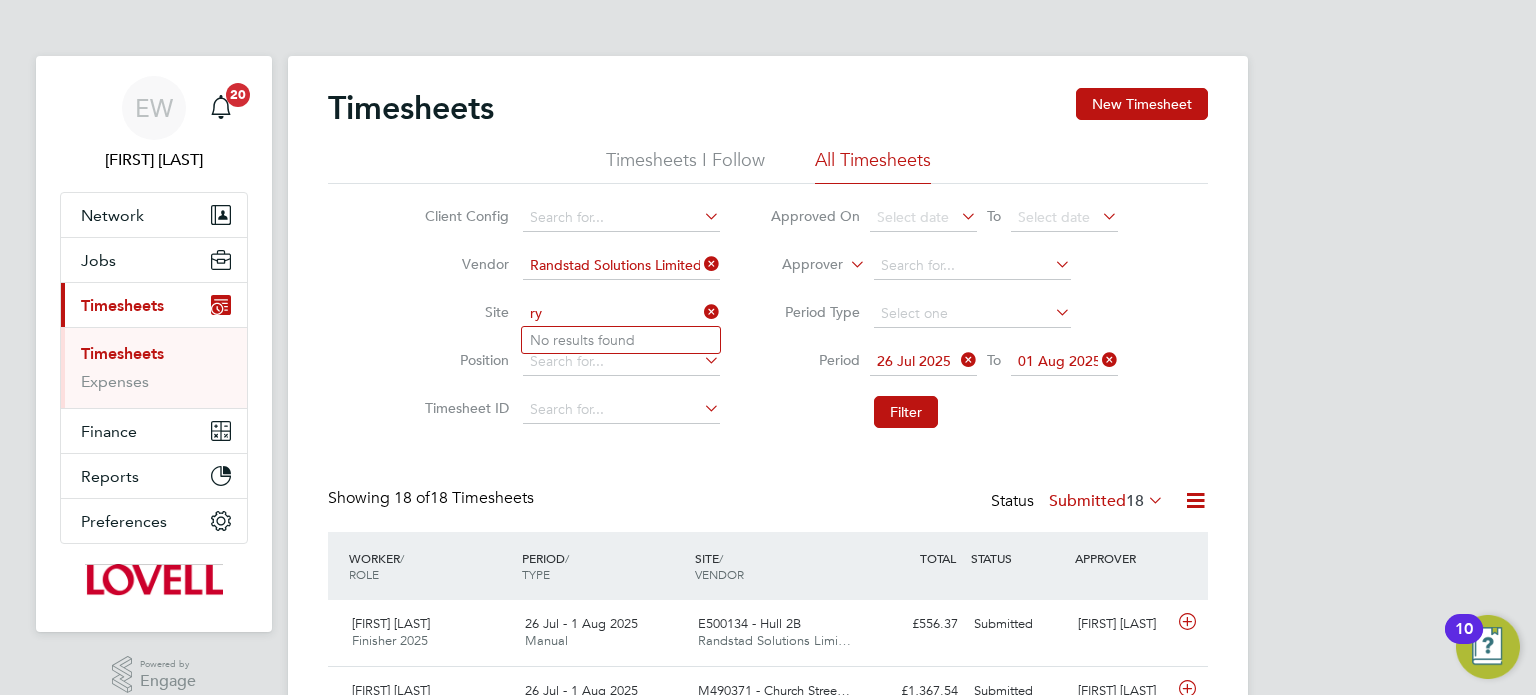 type on "r" 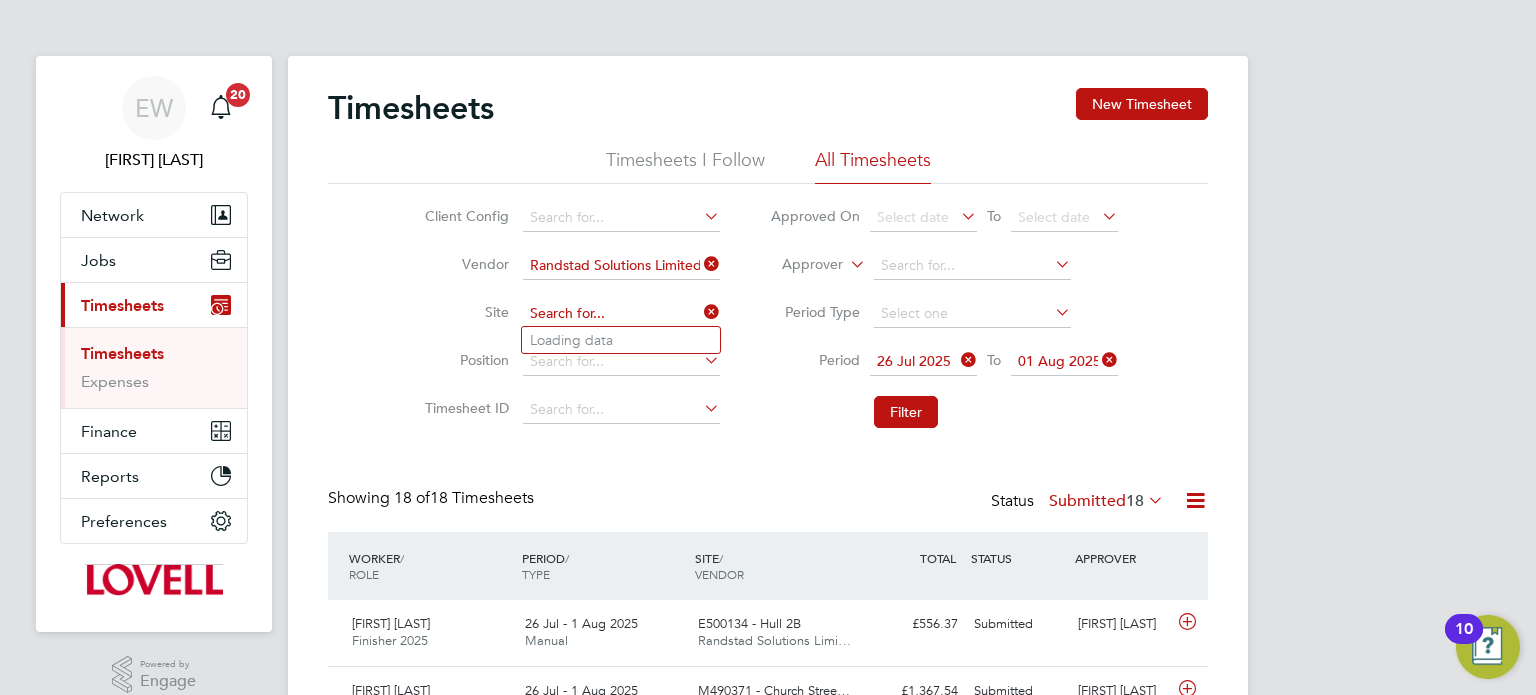 type on "w" 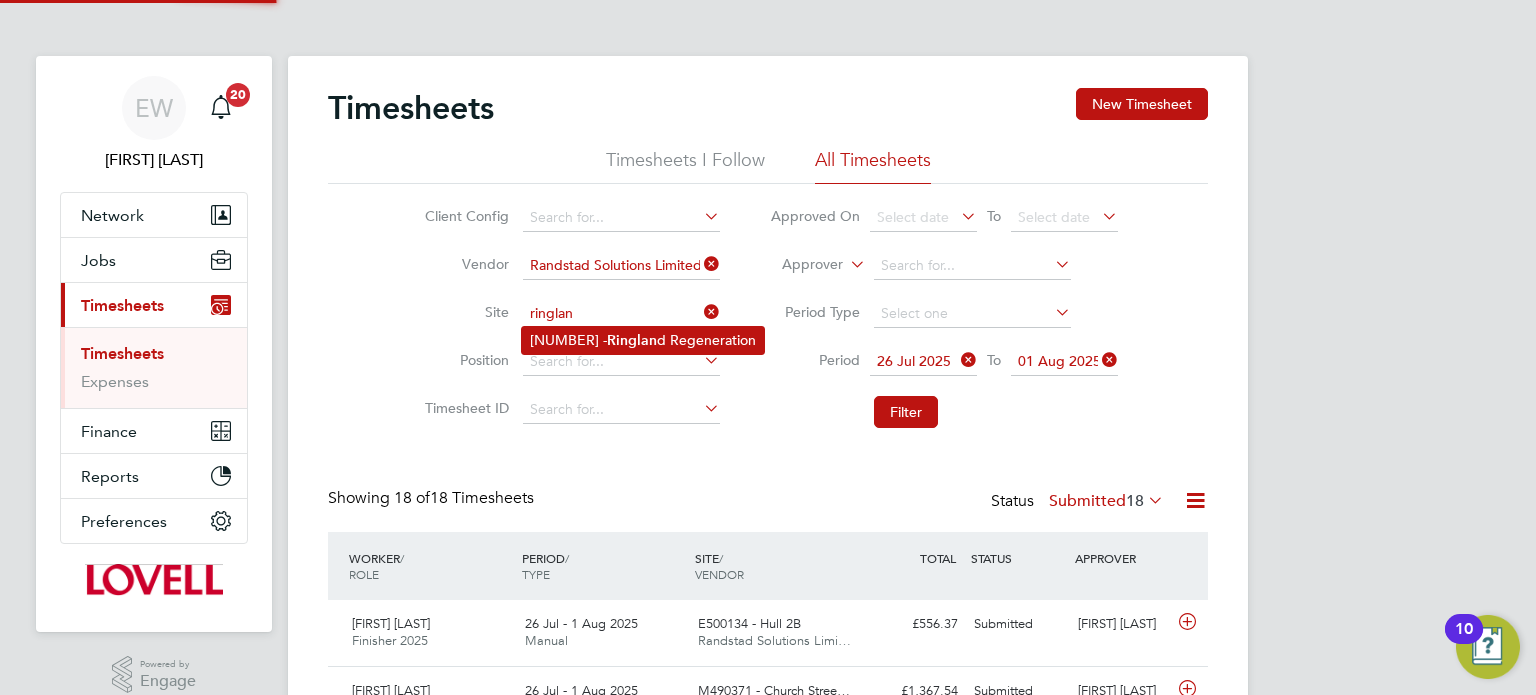 click on "W461162 -  Ringlan d Regeneration" 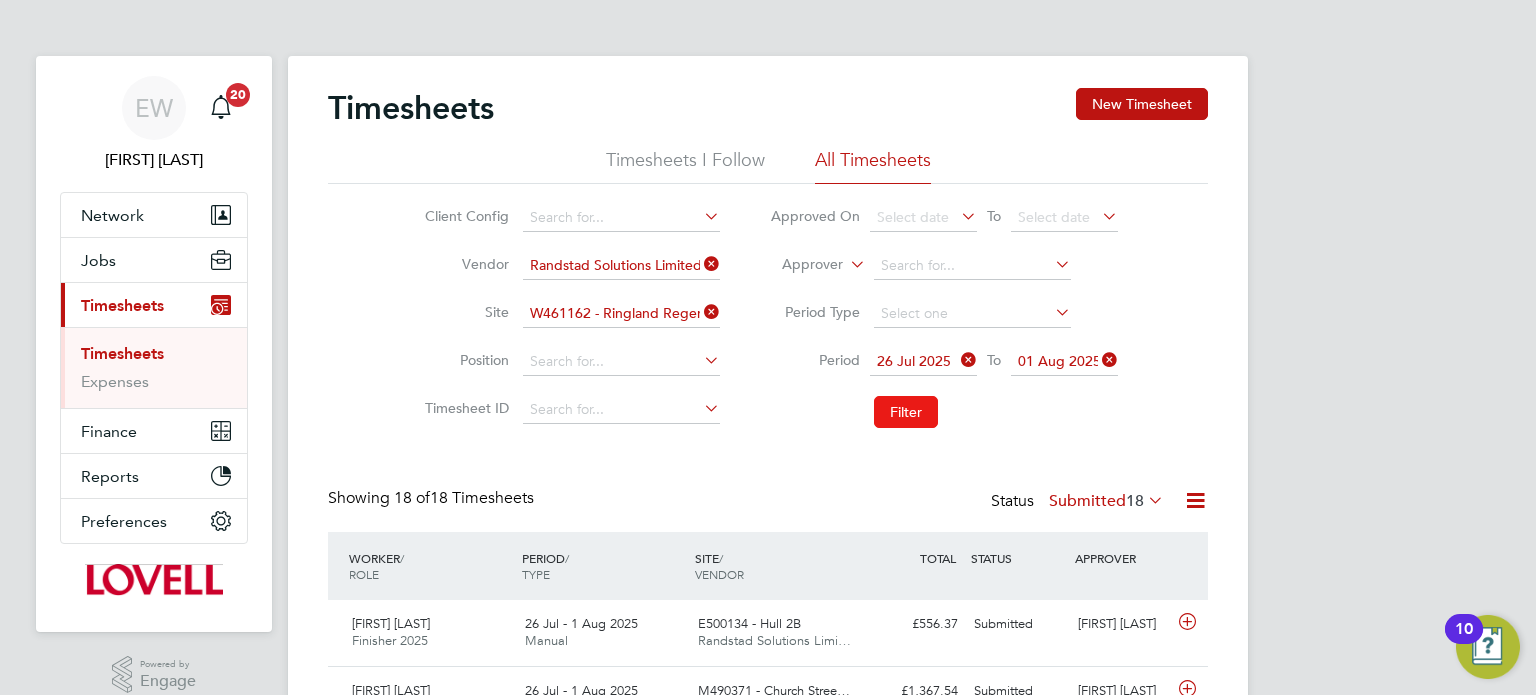 click on "Filter" 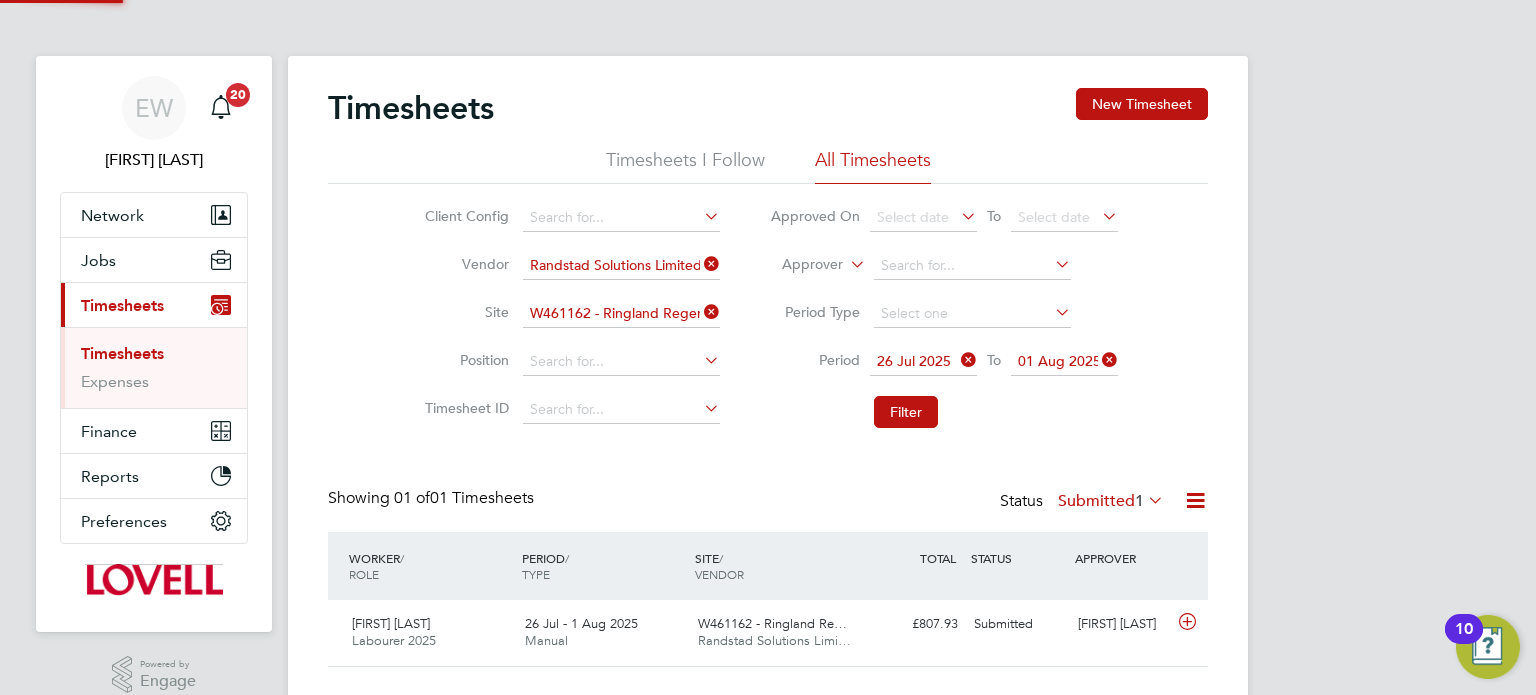 click on "Submitted  1" 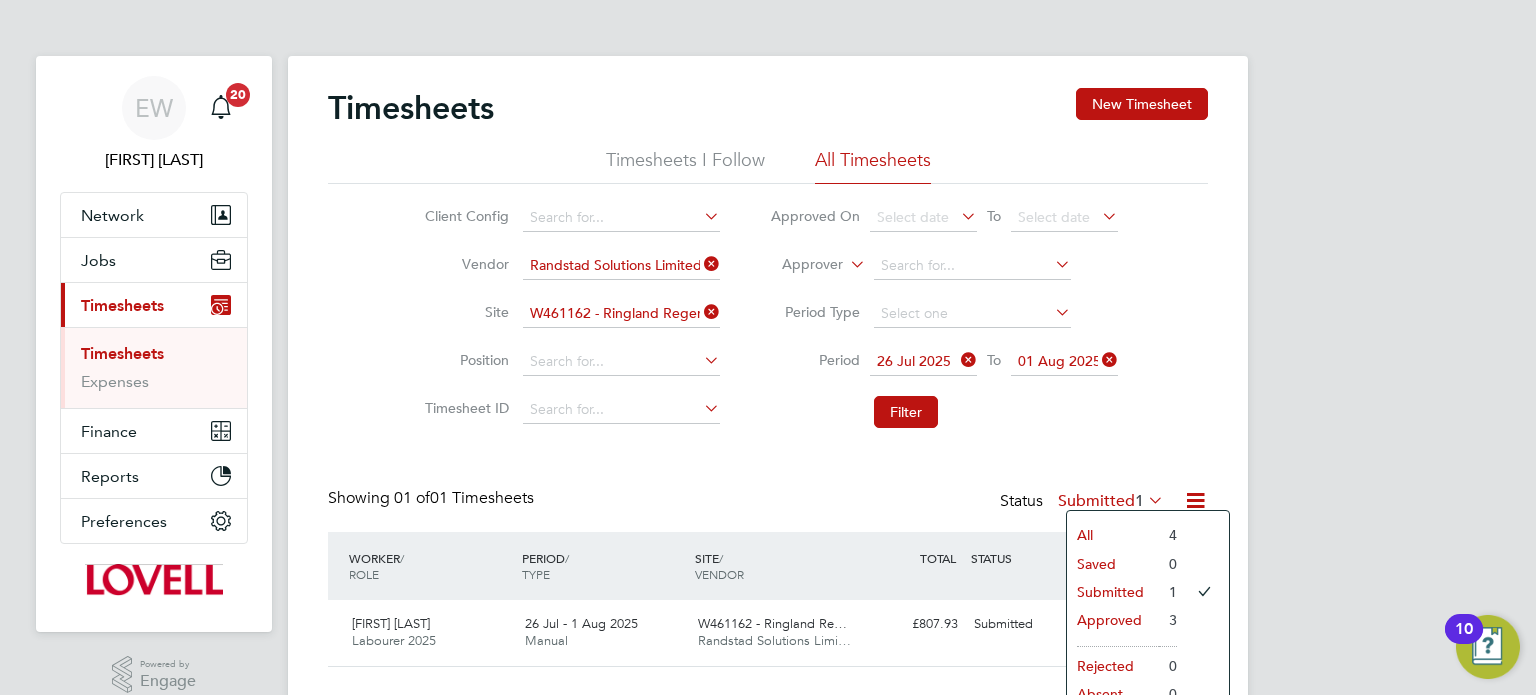 click on "Approved" 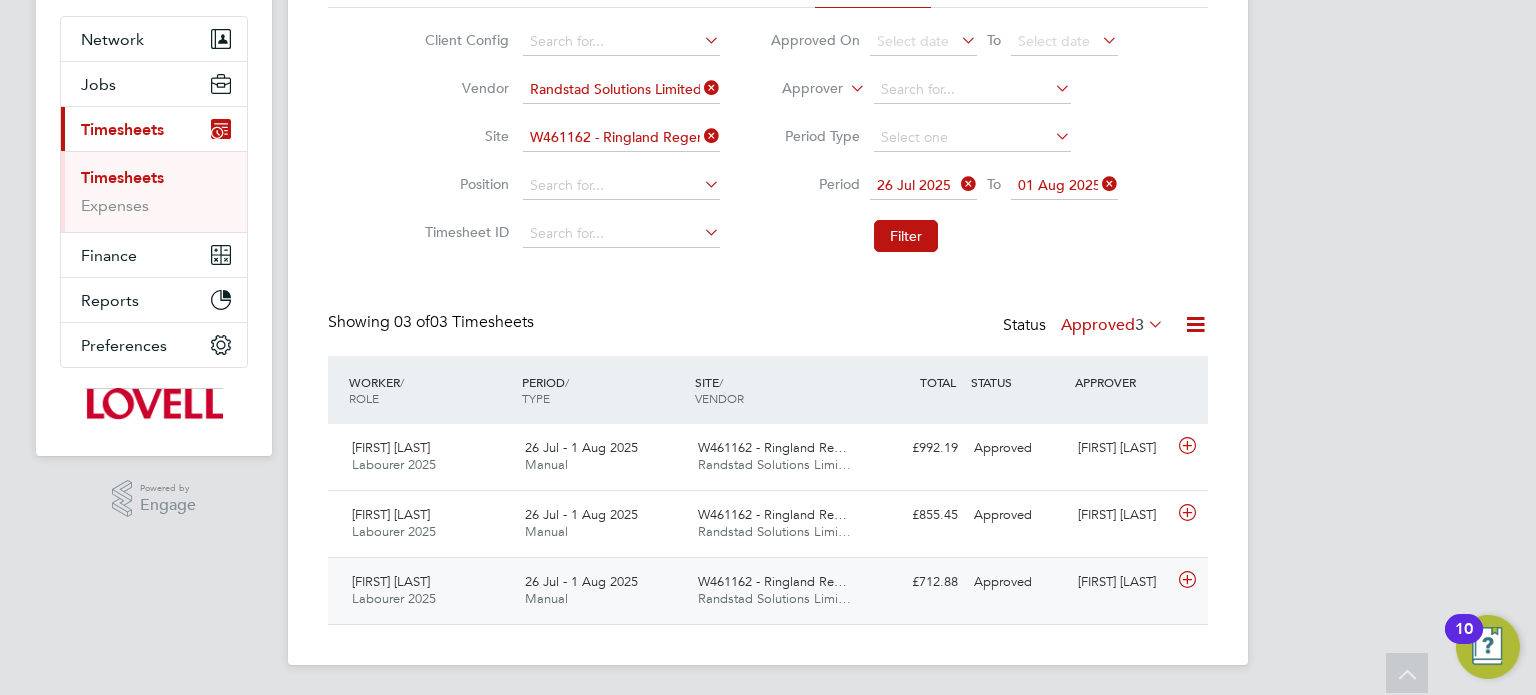 click on "[FIRST] [LAST]" 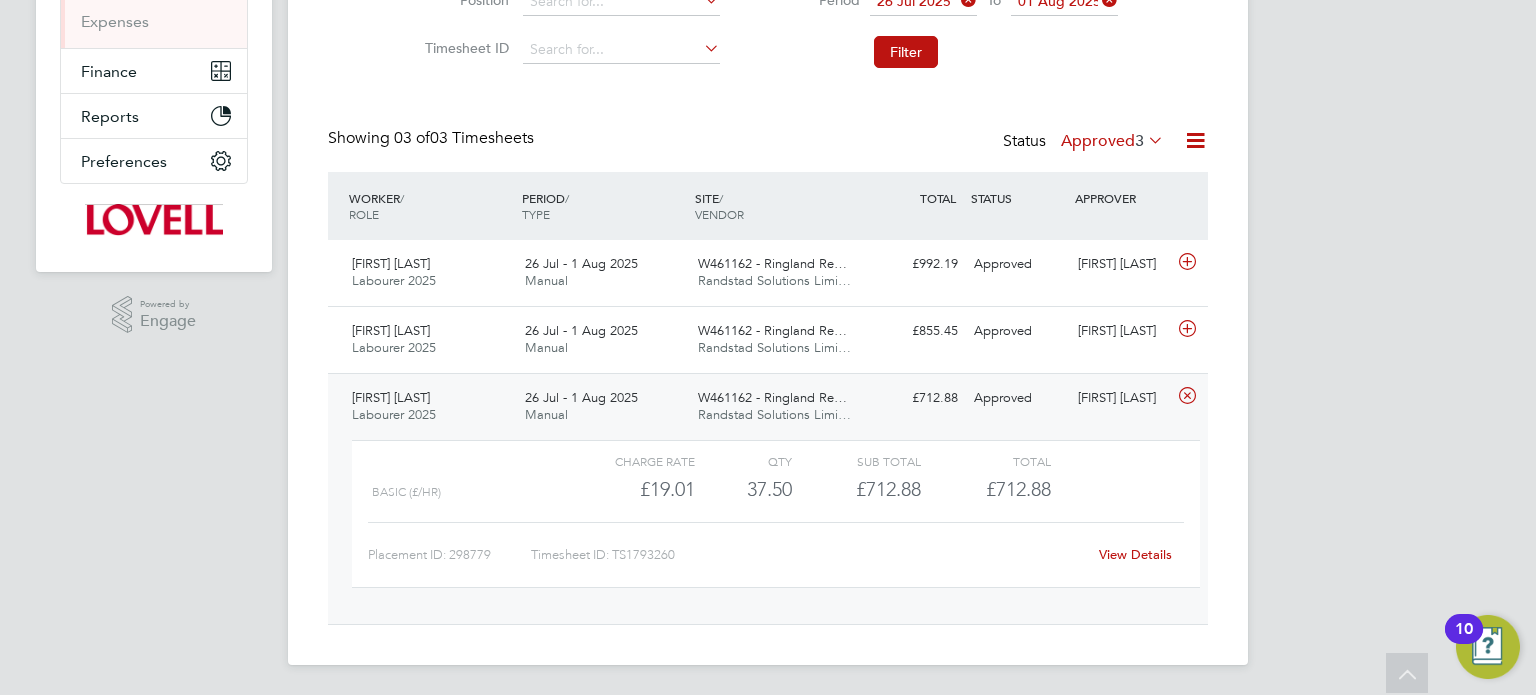 click on "View Details" 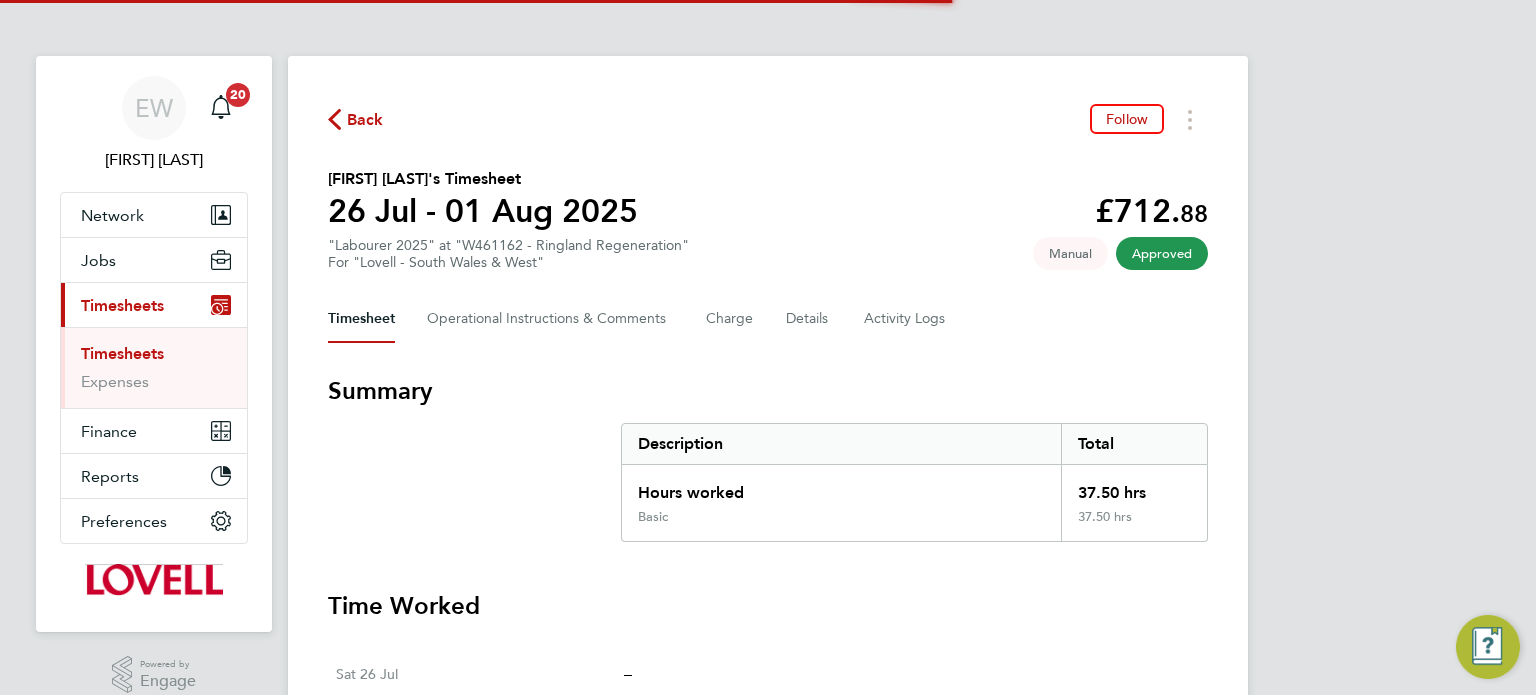 scroll, scrollTop: 0, scrollLeft: 0, axis: both 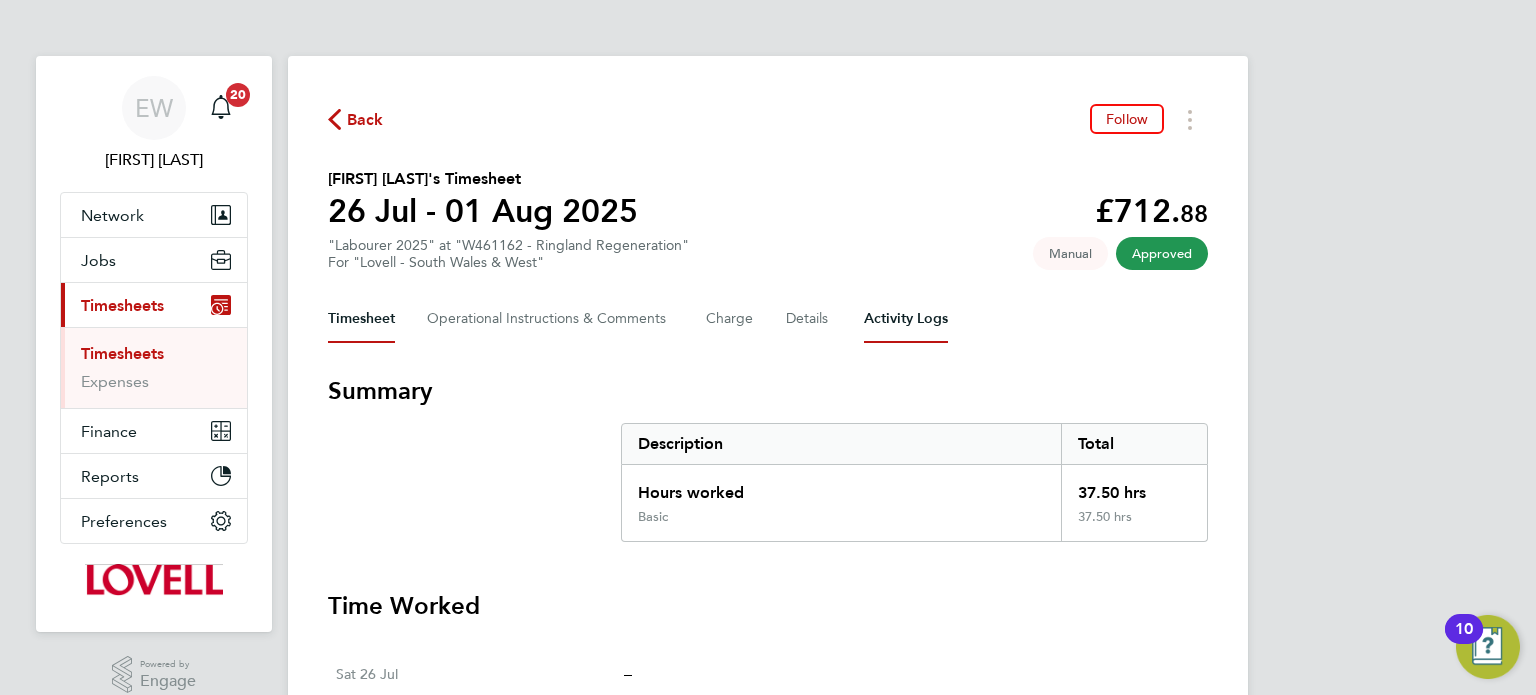 click on "Activity Logs" at bounding box center (906, 319) 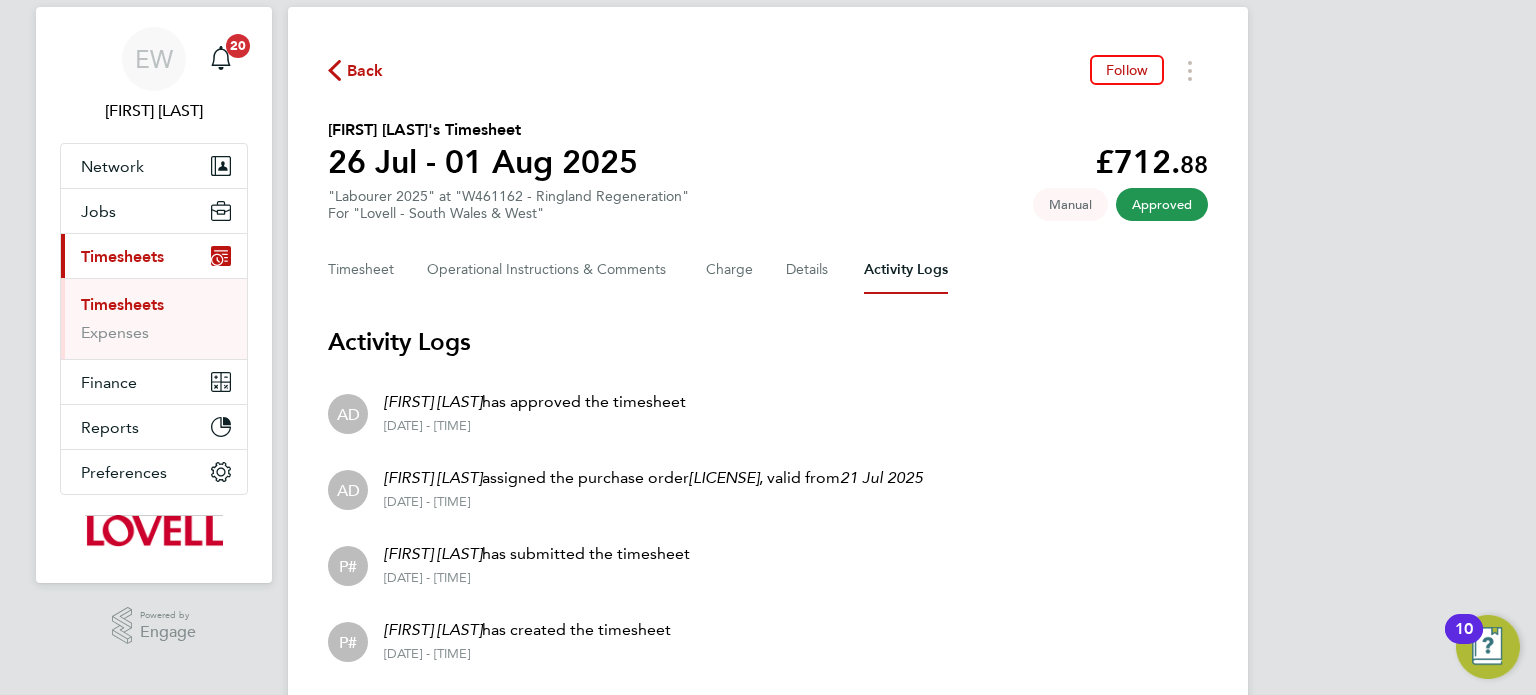 scroll, scrollTop: 110, scrollLeft: 0, axis: vertical 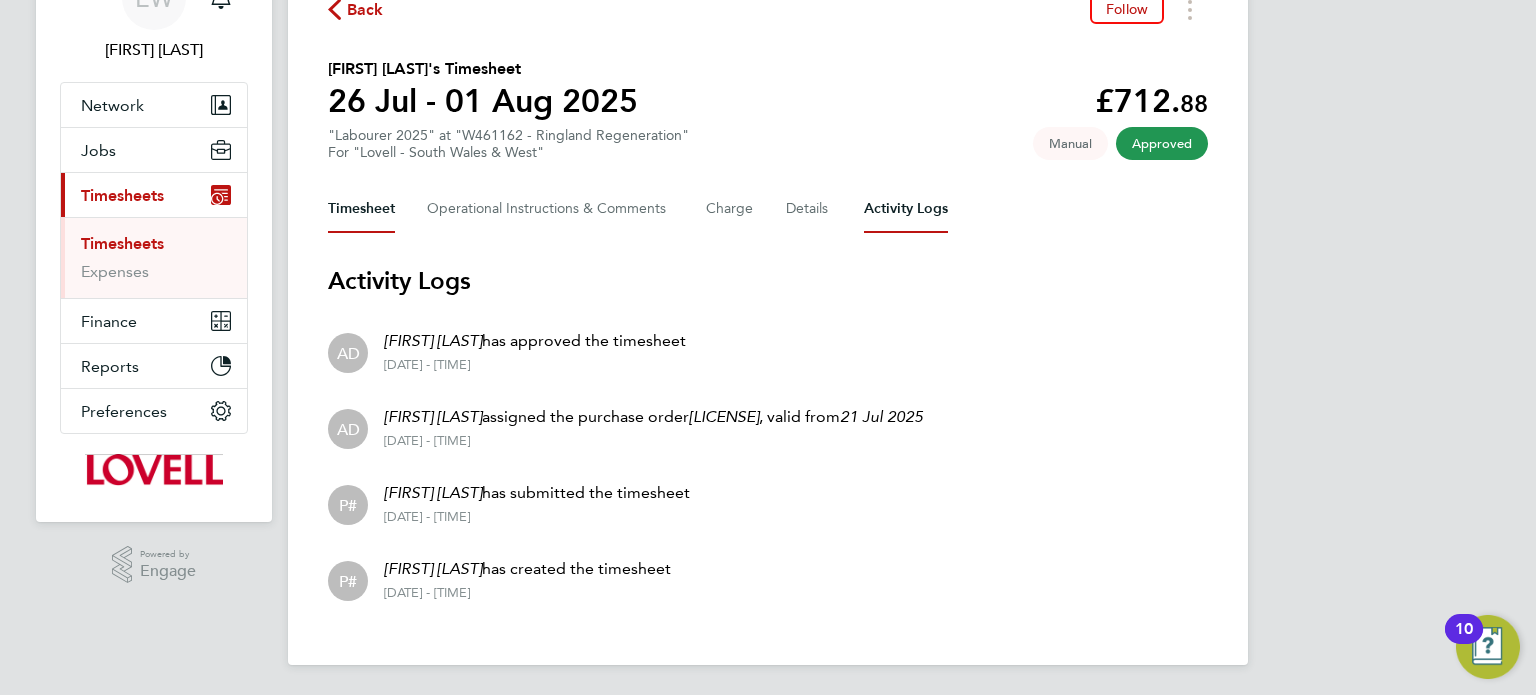 click on "Timesheet" at bounding box center (361, 209) 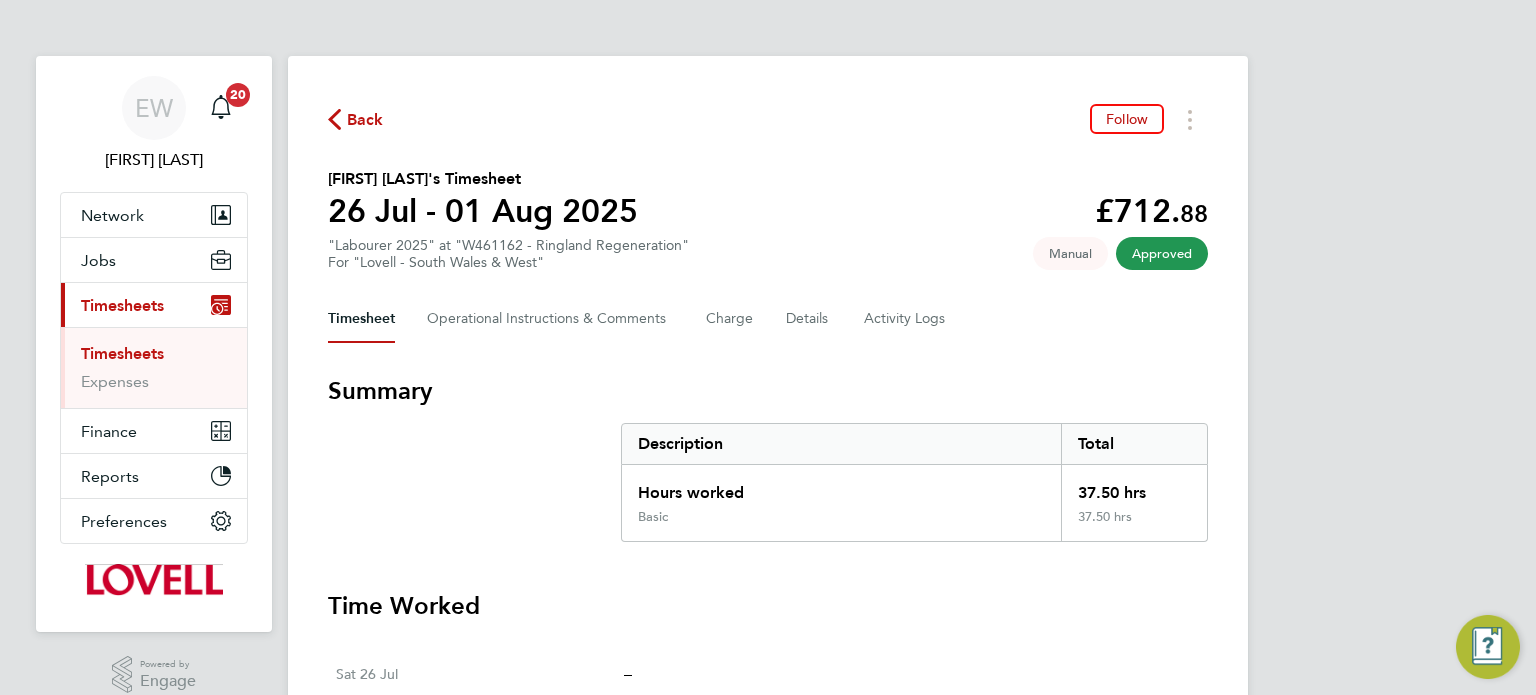 scroll, scrollTop: 745, scrollLeft: 0, axis: vertical 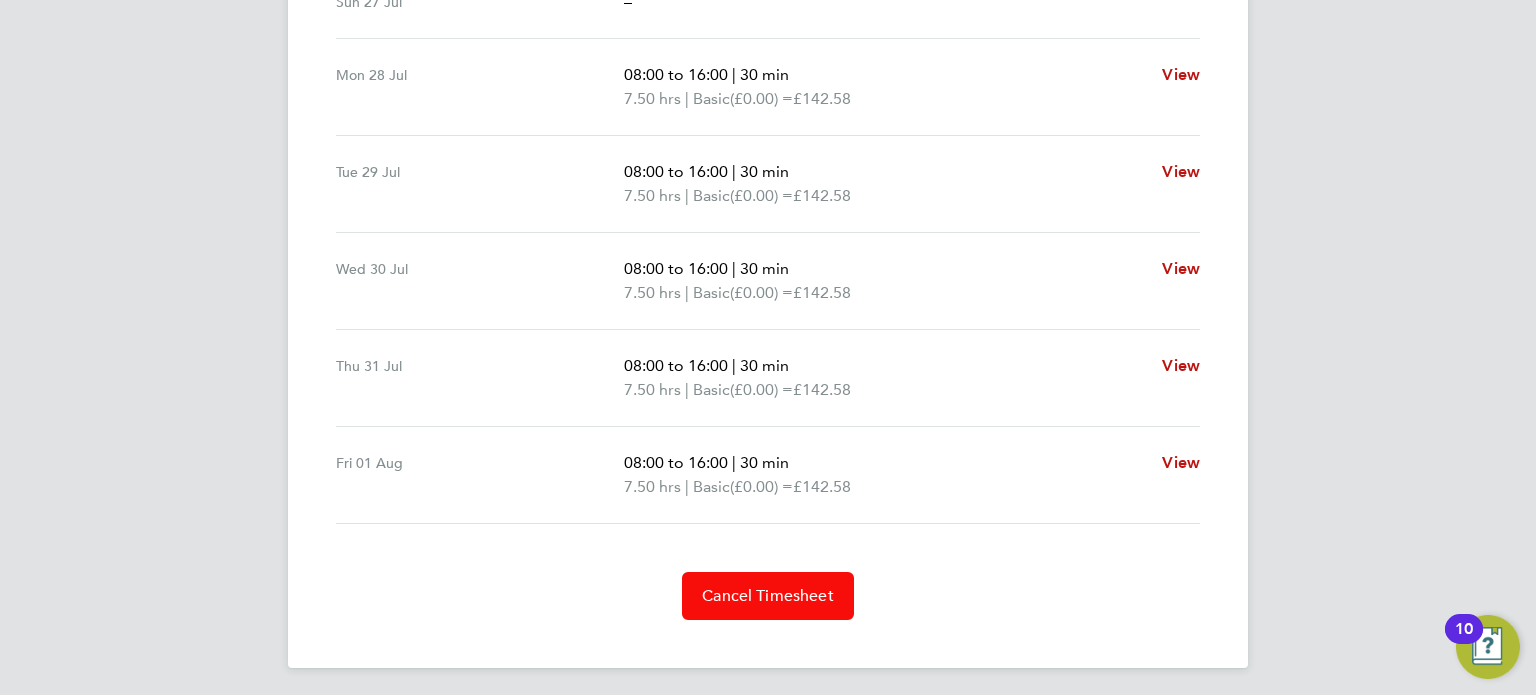 click on "Cancel Timesheet" 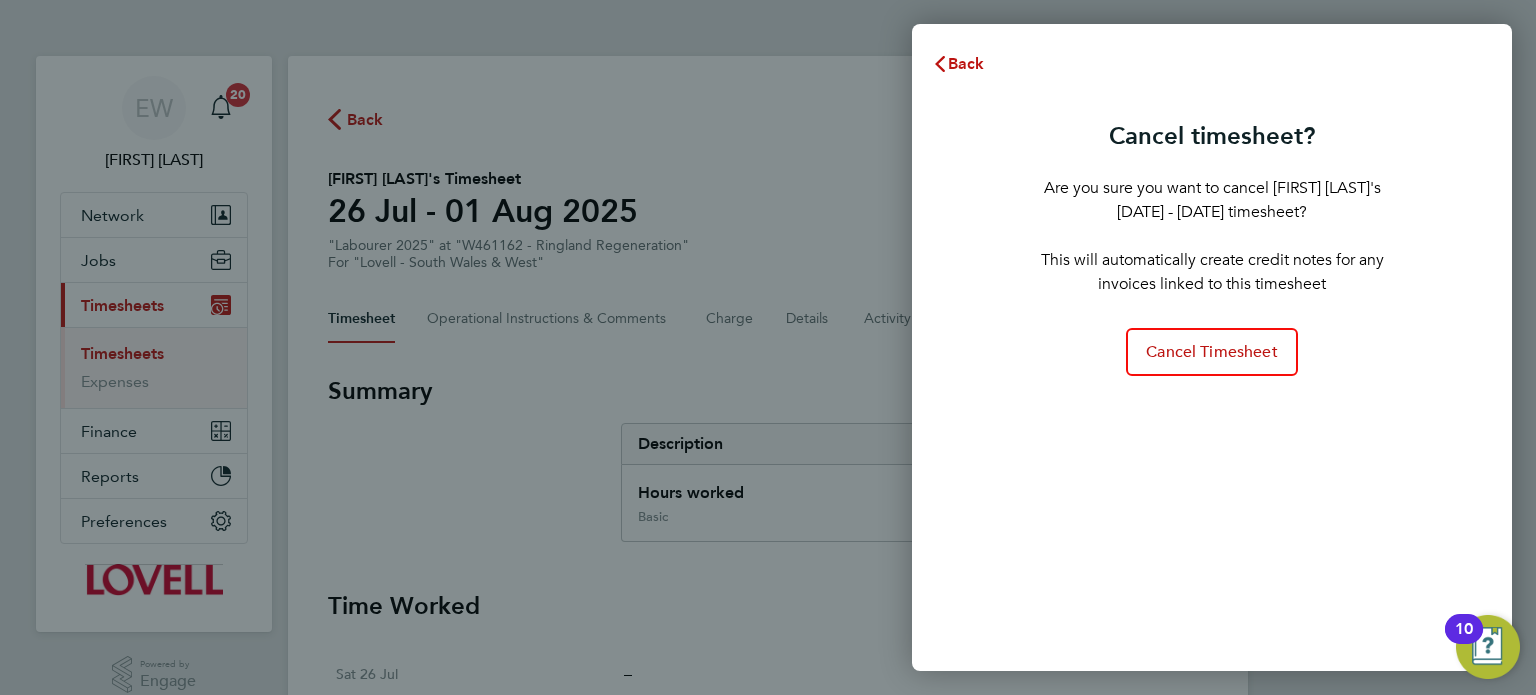 scroll, scrollTop: 0, scrollLeft: 0, axis: both 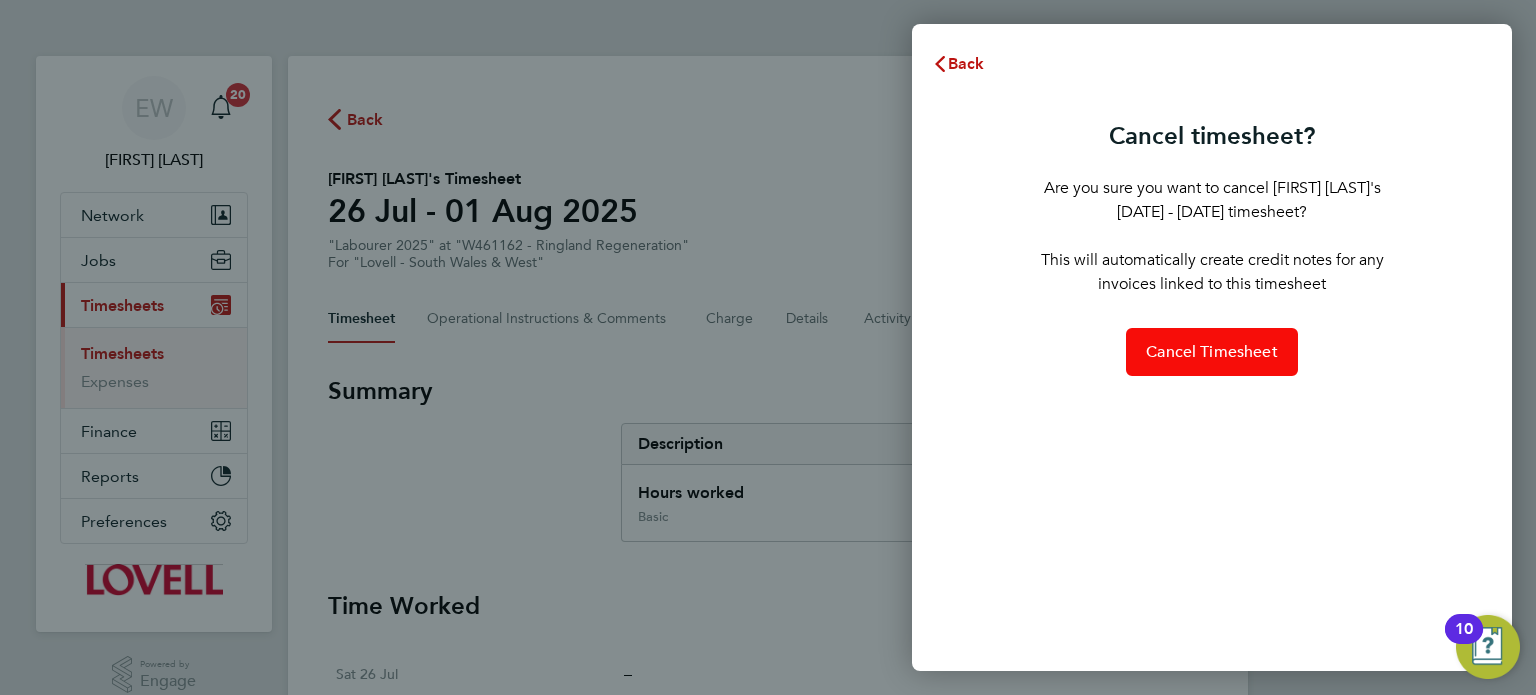 click on "Cancel Timesheet" 